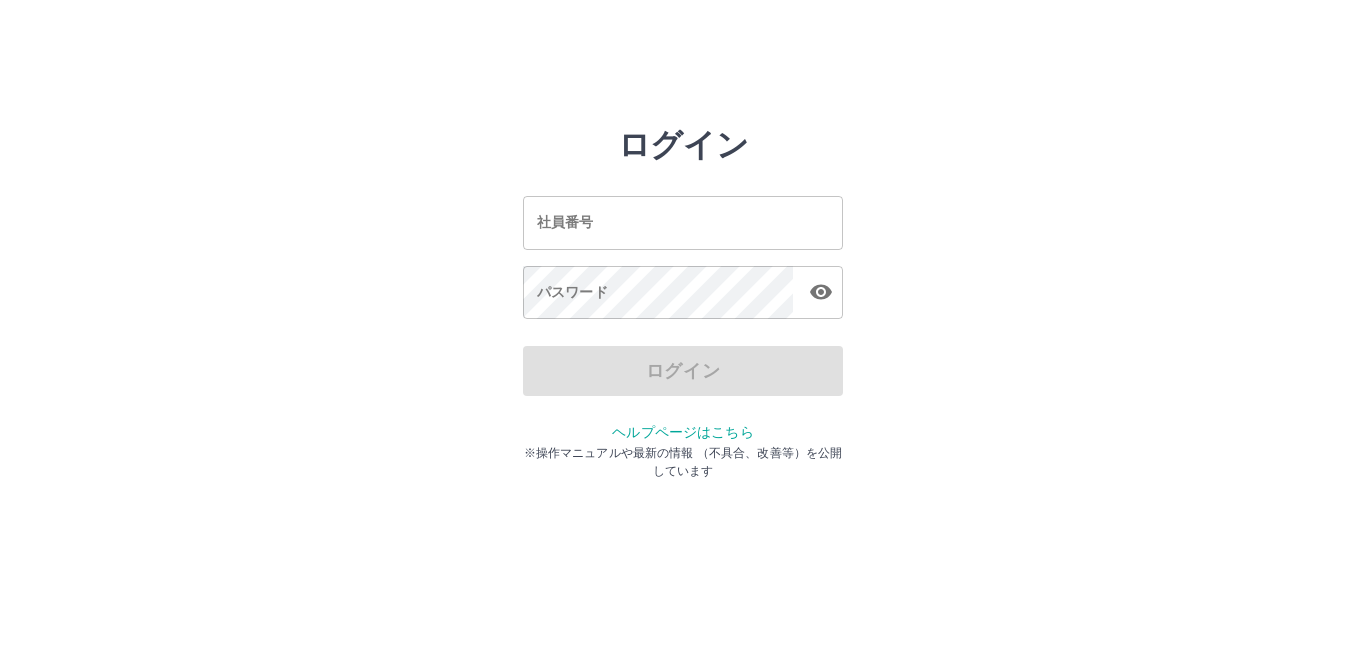 scroll, scrollTop: 0, scrollLeft: 0, axis: both 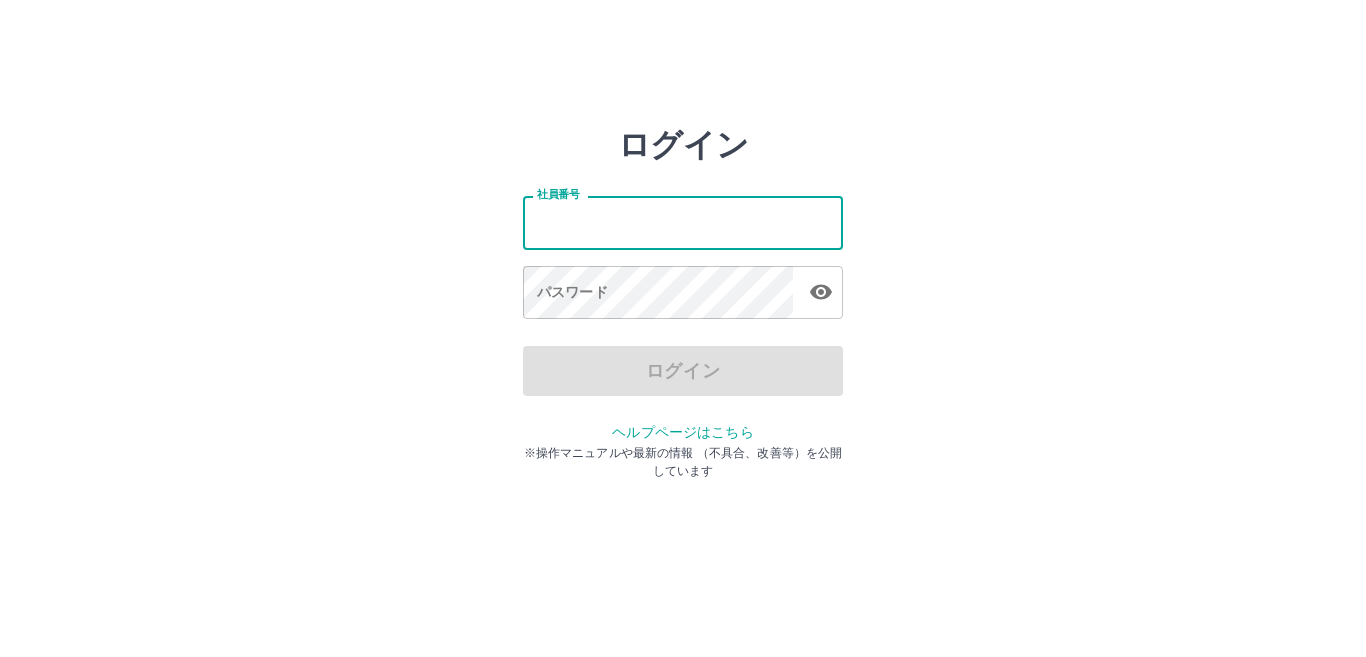 click on "社員番号" at bounding box center (683, 222) 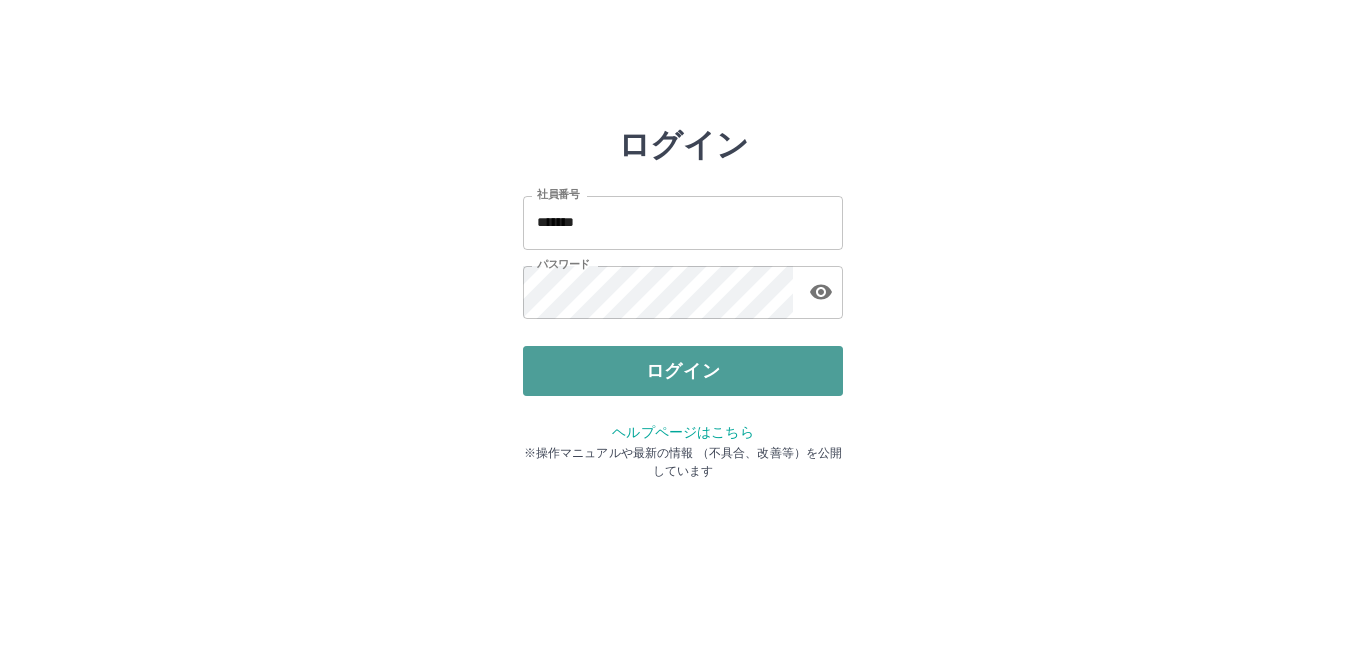 click on "ログイン" at bounding box center [683, 371] 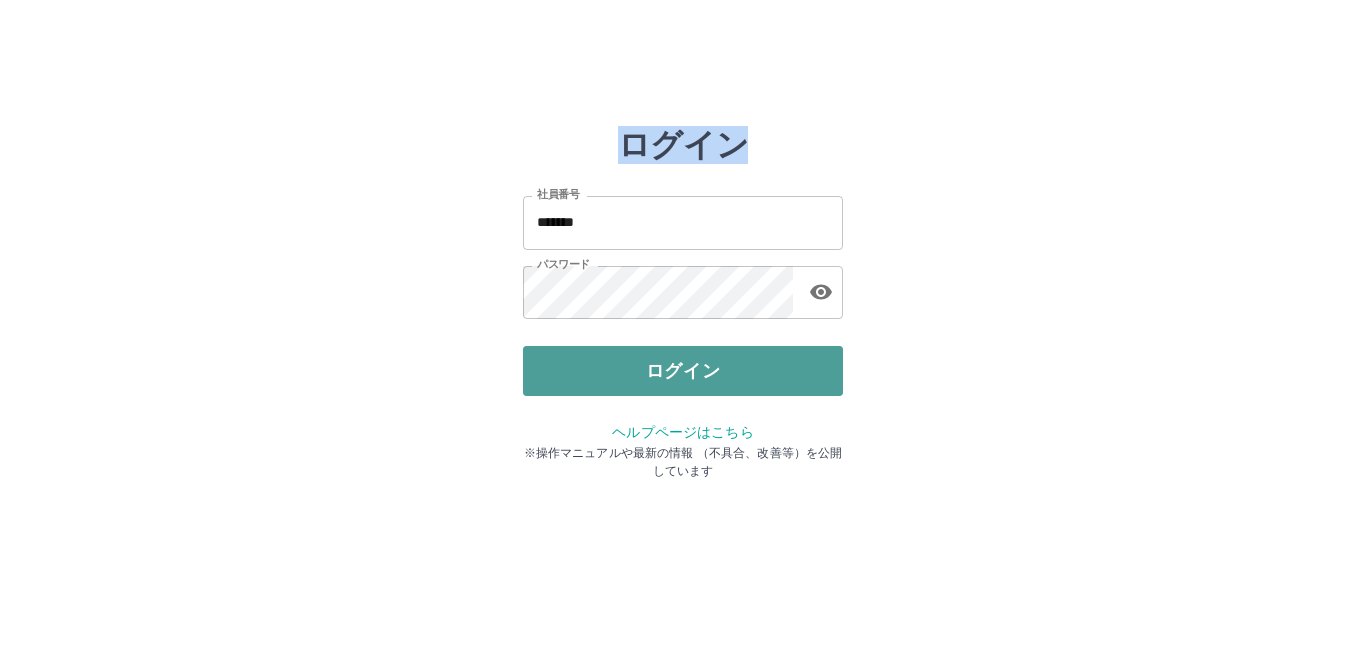 click at bounding box center (683, 328) 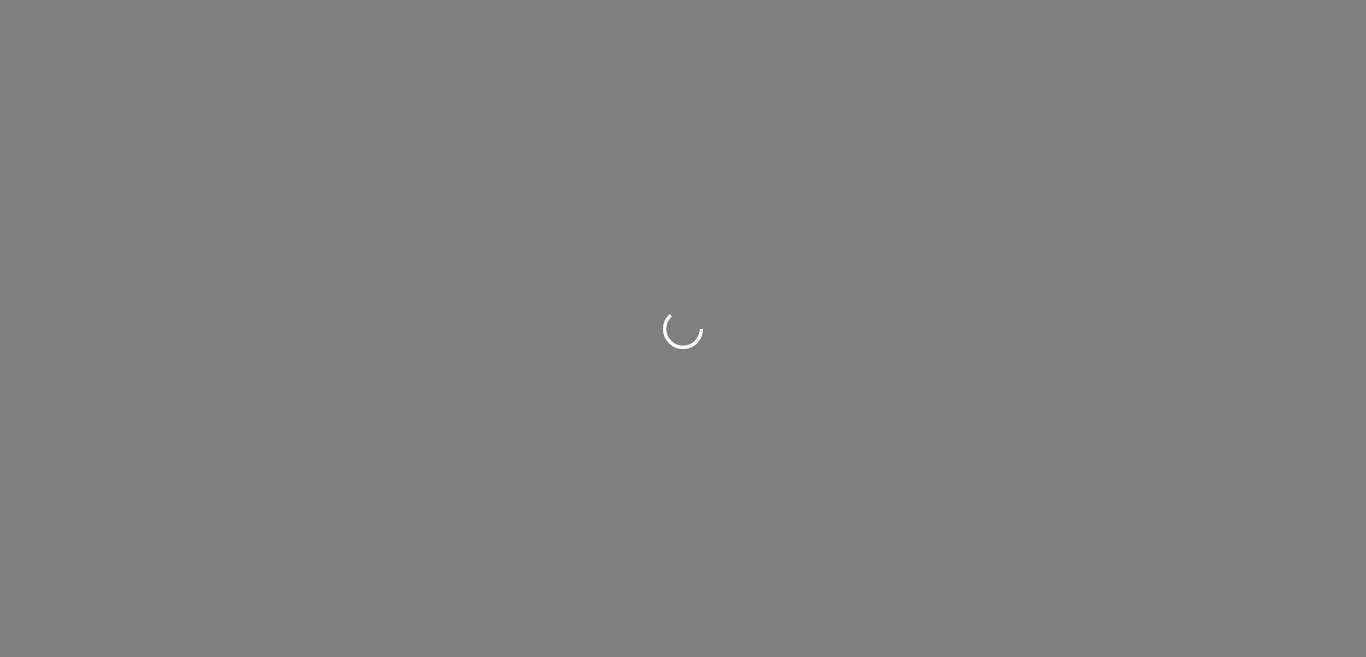 scroll, scrollTop: 0, scrollLeft: 0, axis: both 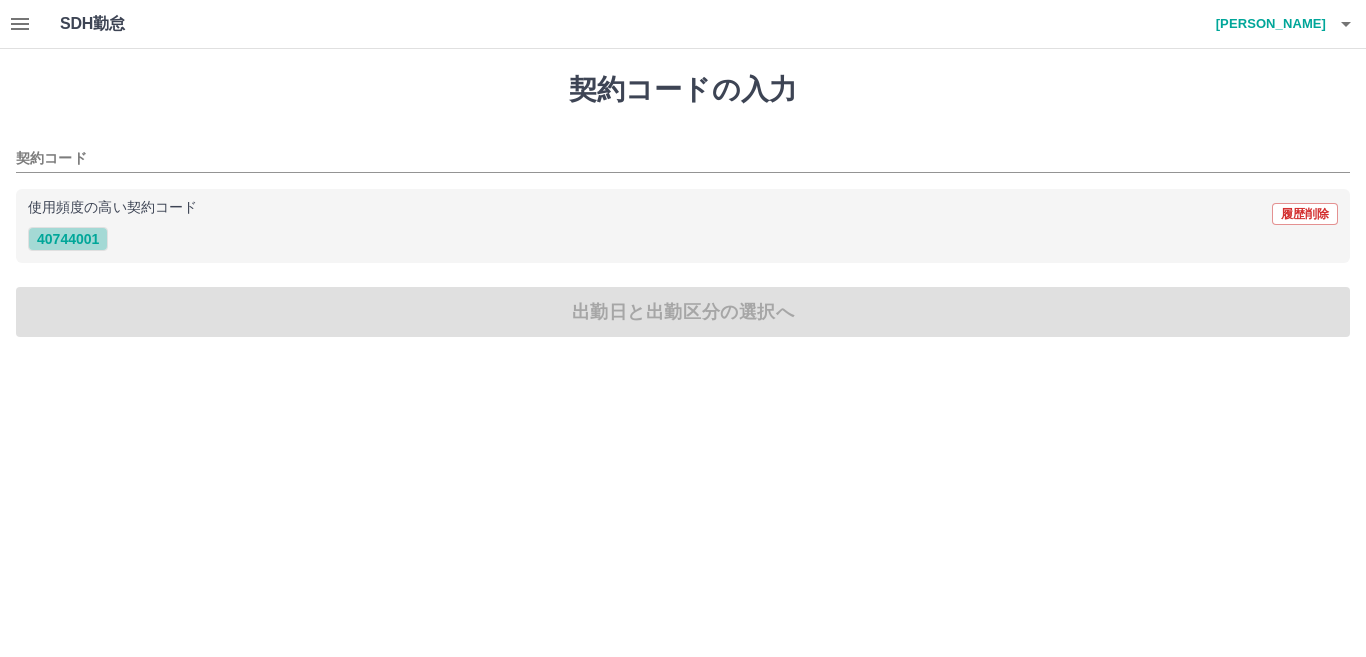 click on "40744001" at bounding box center (68, 239) 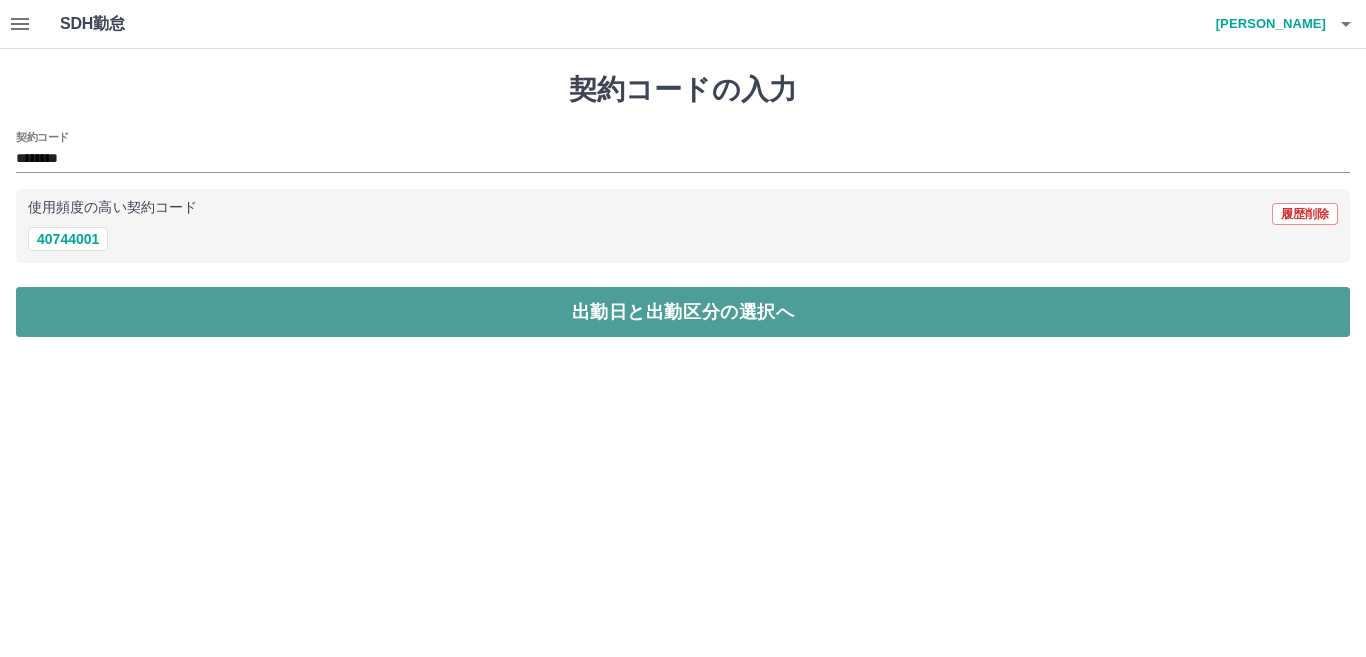 click on "出勤日と出勤区分の選択へ" at bounding box center (683, 312) 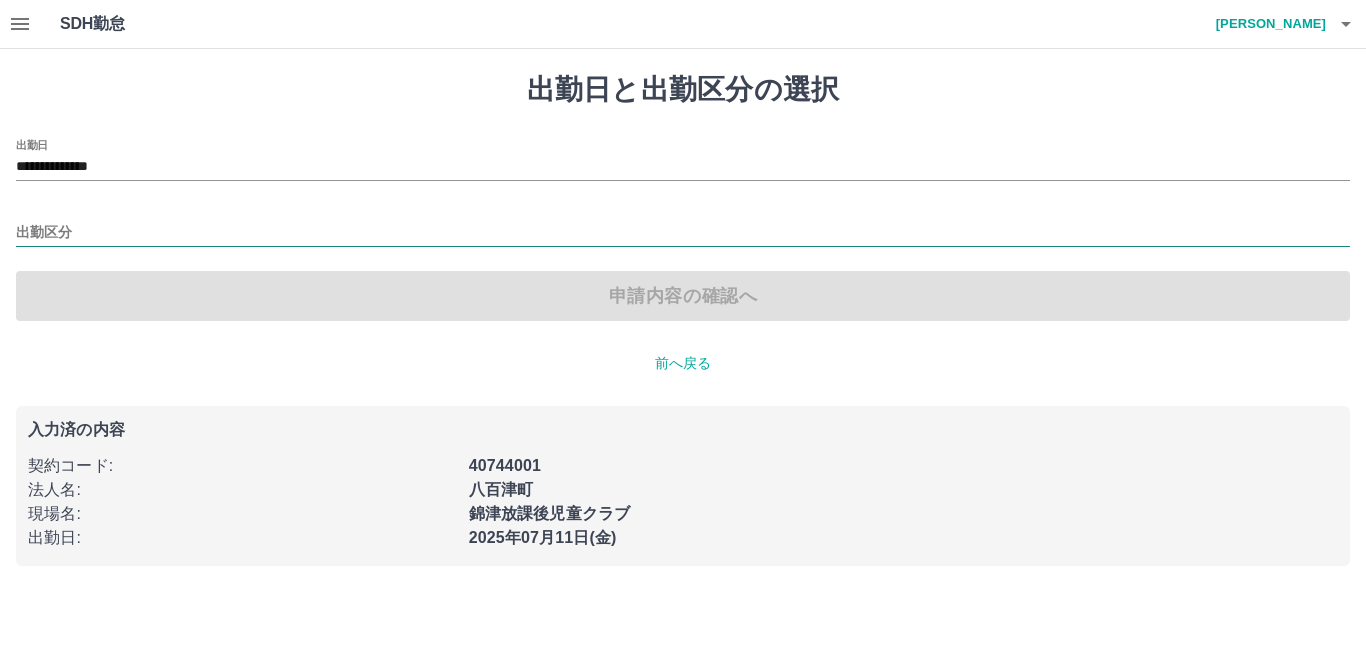 click on "出勤区分" at bounding box center [683, 233] 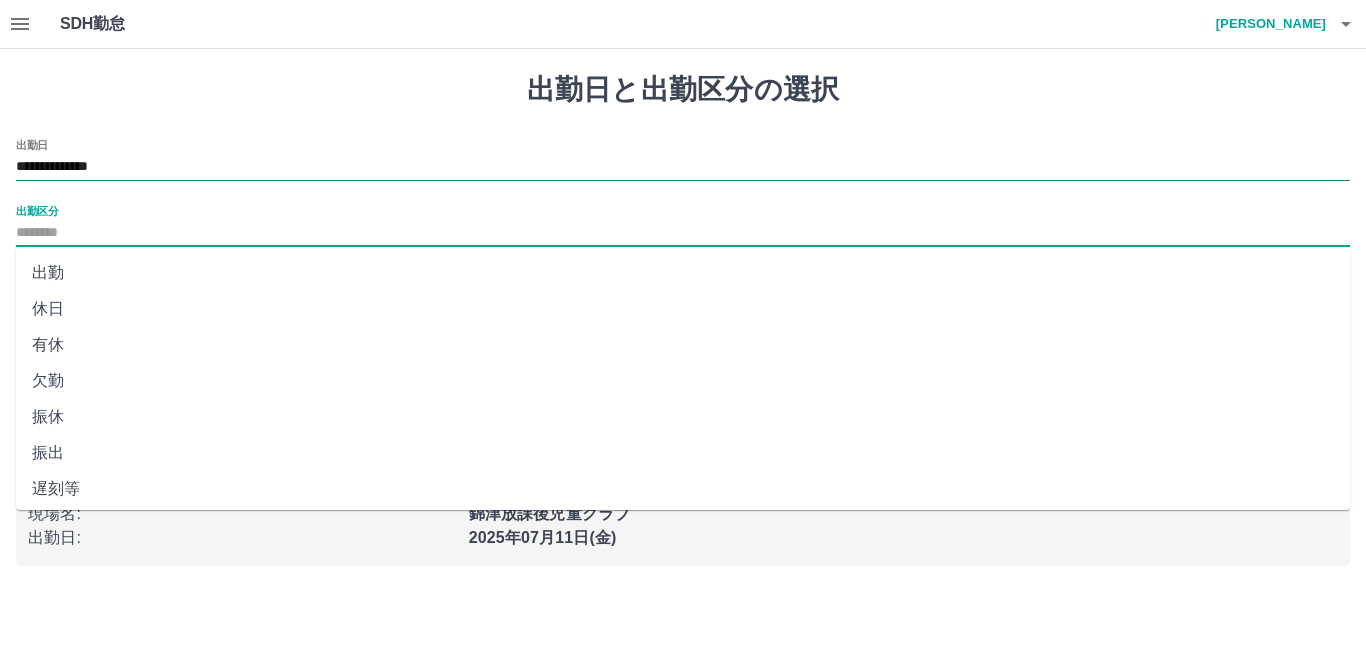 click on "**********" at bounding box center [683, 167] 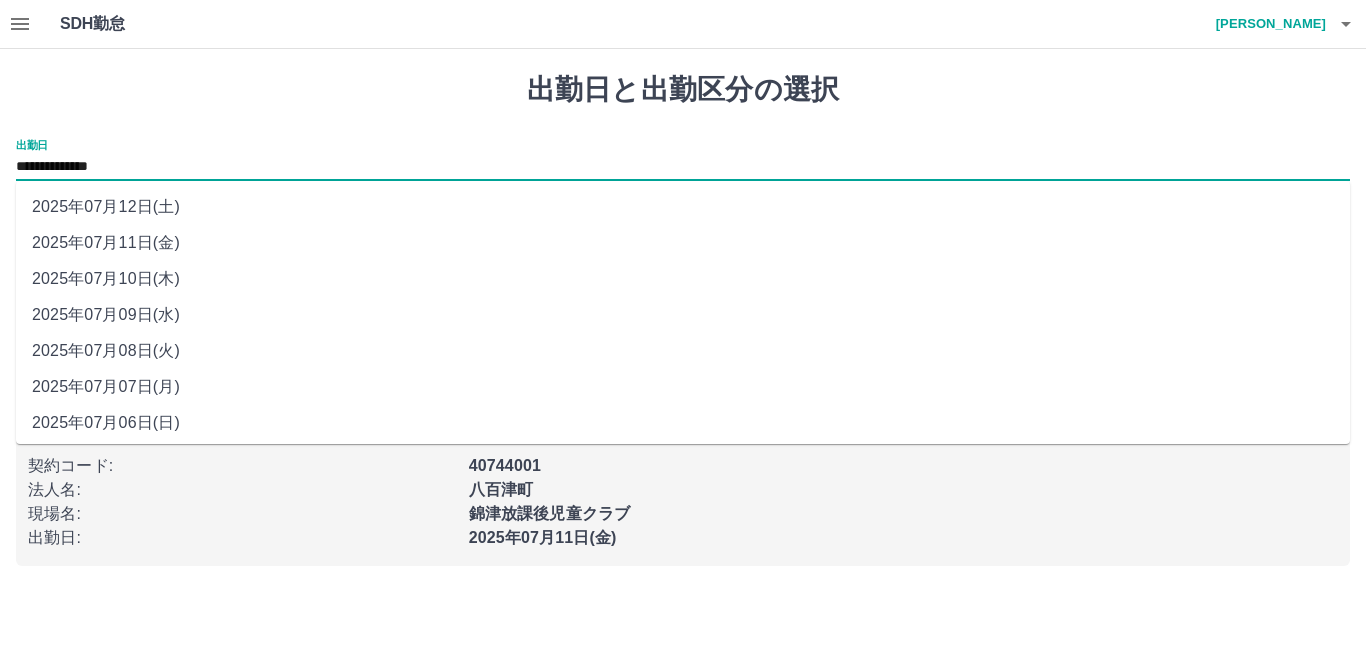 click on "2025年07月12日(土)" at bounding box center (683, 207) 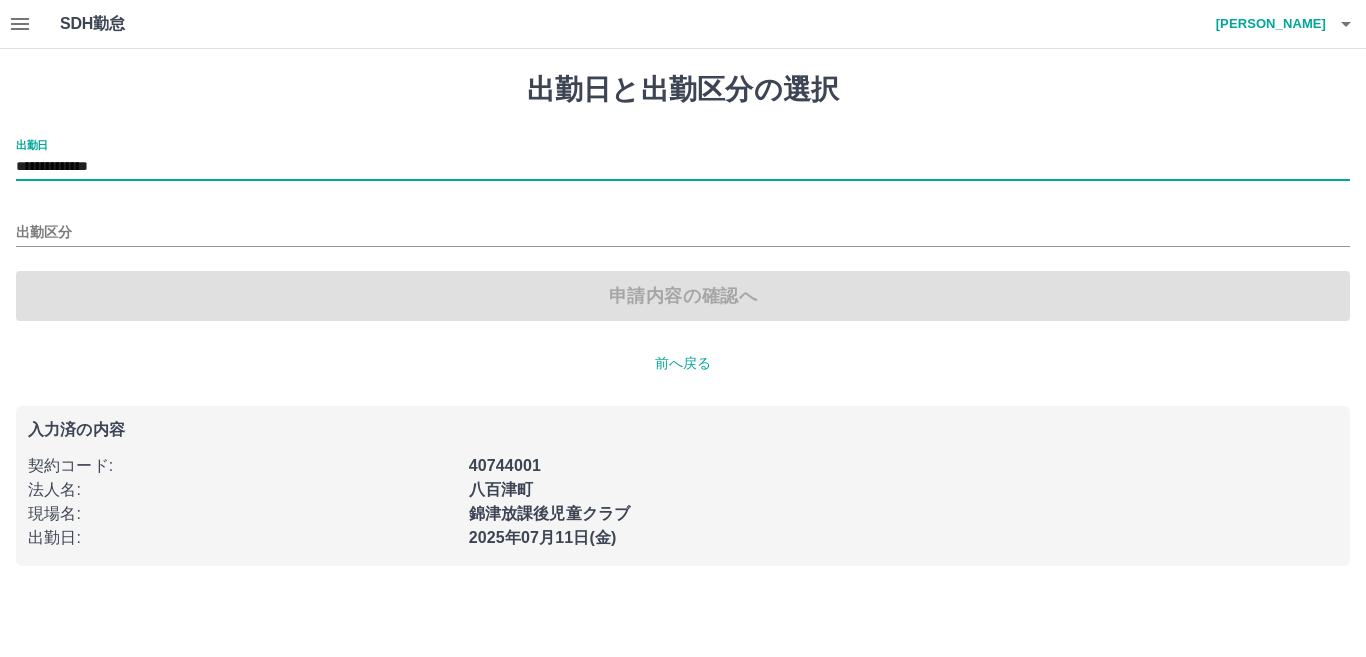 type on "**********" 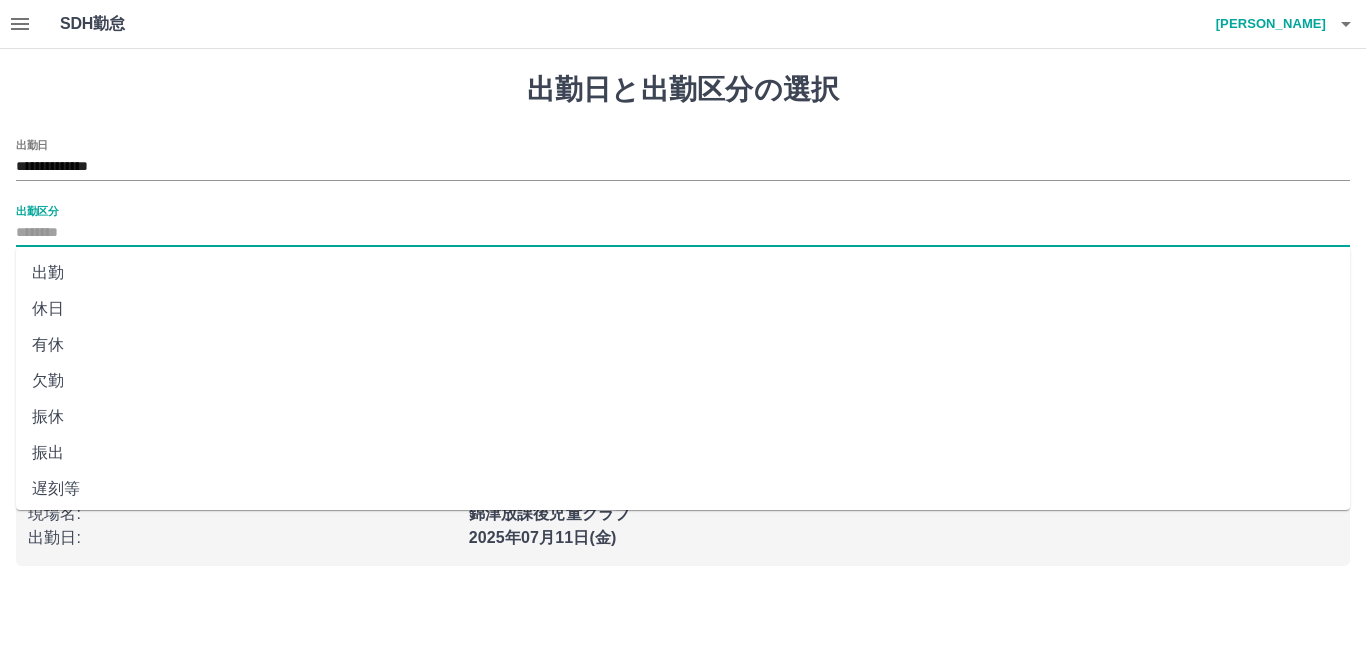 click on "出勤区分" at bounding box center (683, 233) 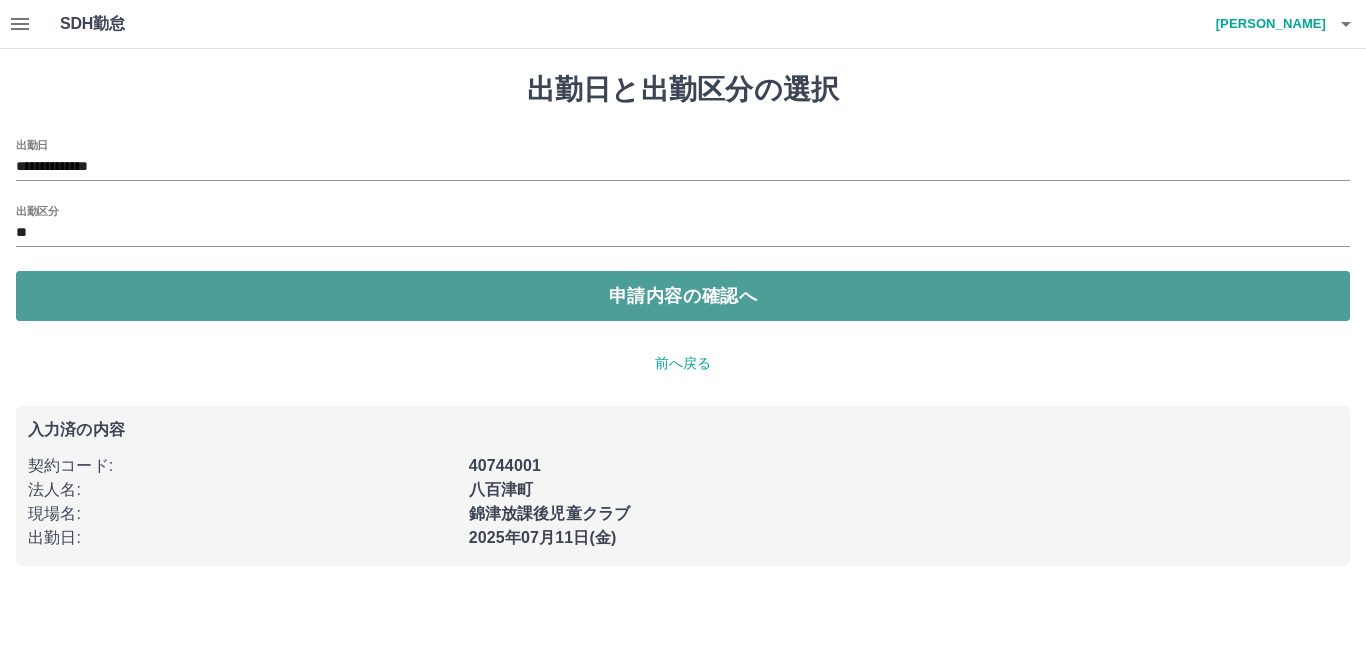 click on "申請内容の確認へ" at bounding box center (683, 296) 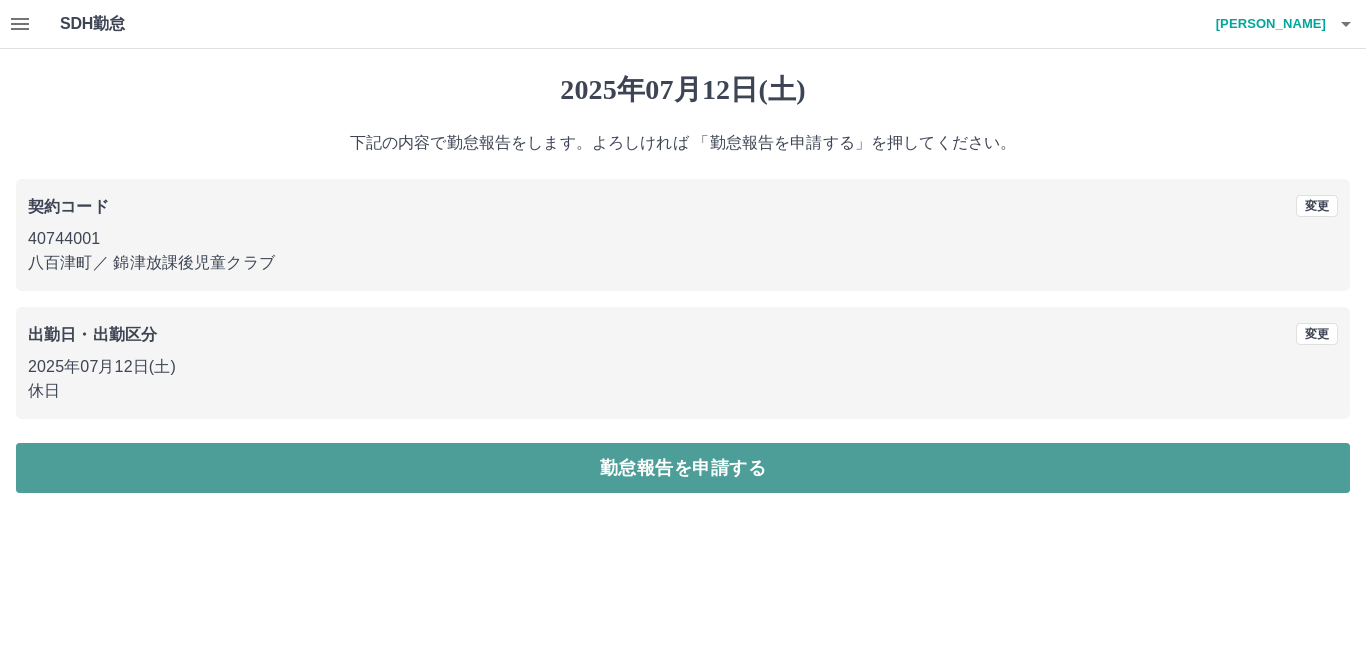 click on "勤怠報告を申請する" at bounding box center (683, 468) 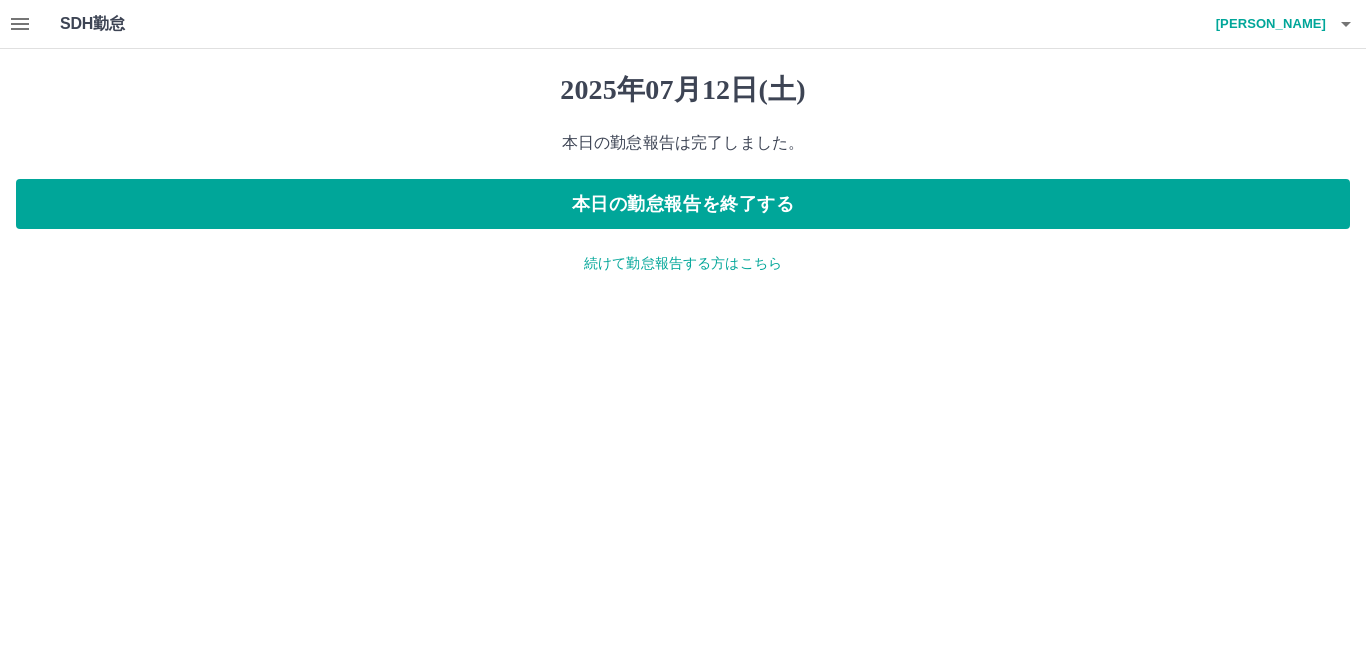 click on "続けて勤怠報告する方はこちら" at bounding box center [683, 263] 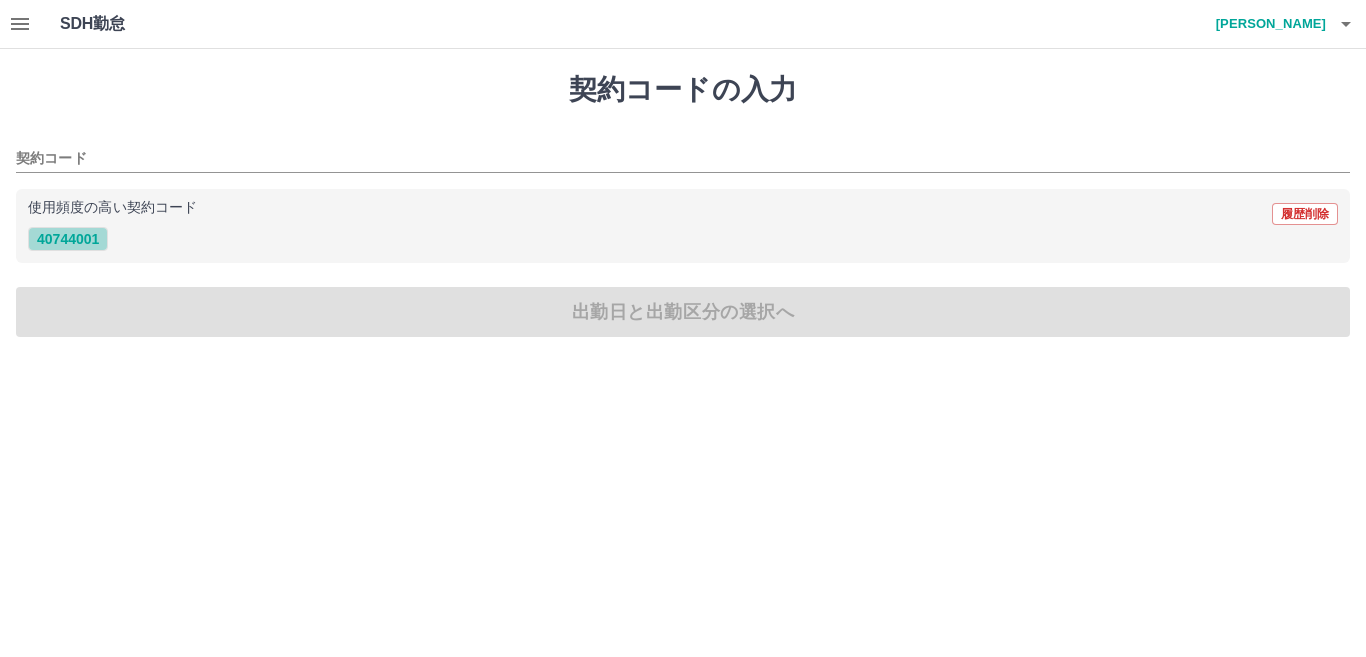 click on "40744001" at bounding box center (68, 239) 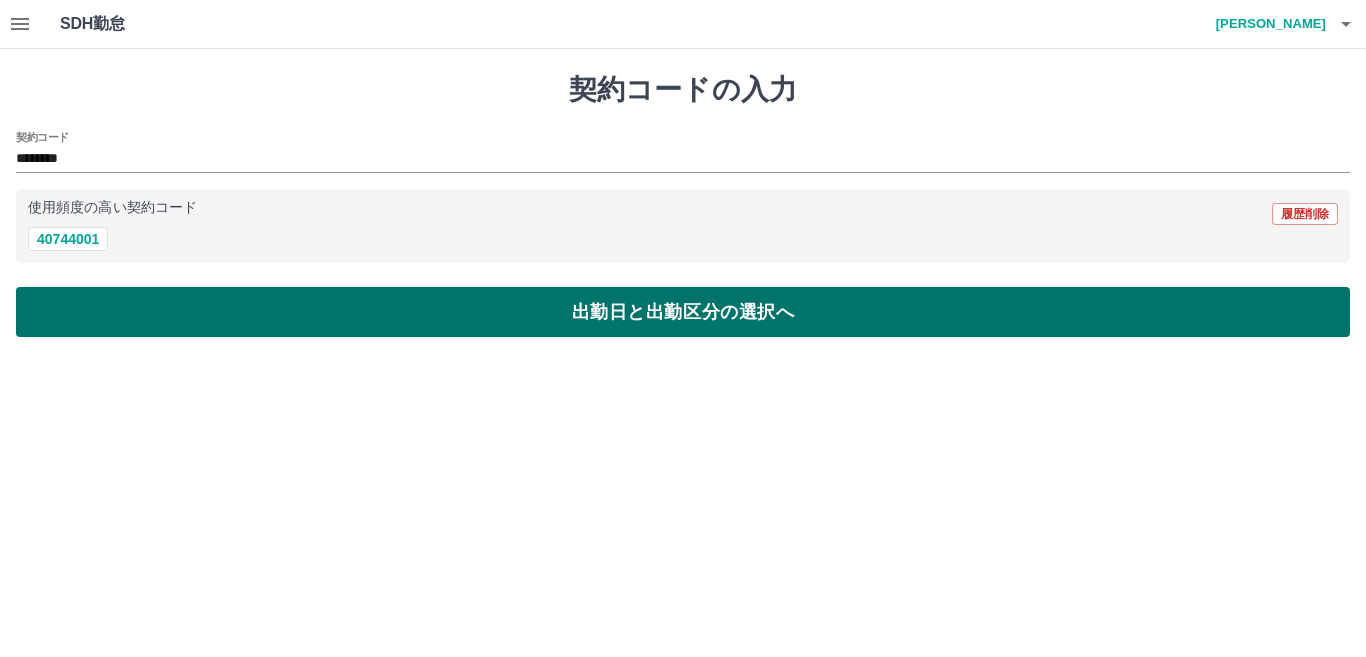 click on "出勤日と出勤区分の選択へ" at bounding box center (683, 312) 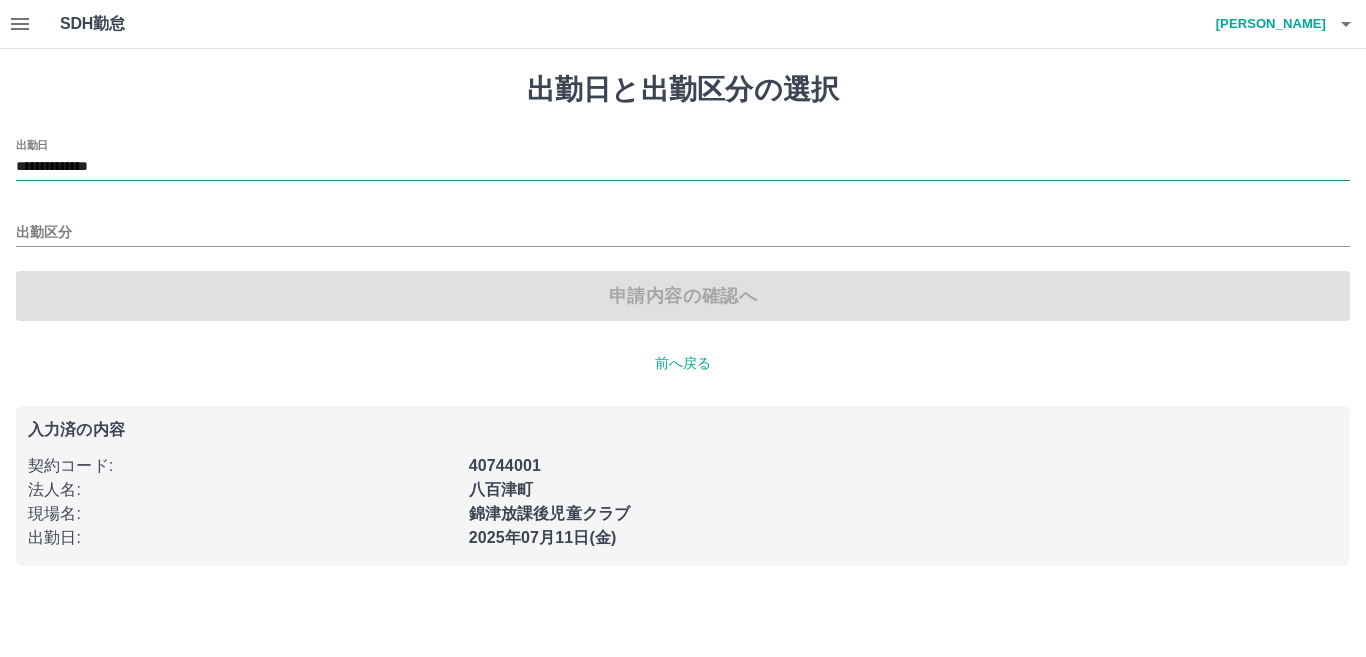 click on "**********" at bounding box center (683, 167) 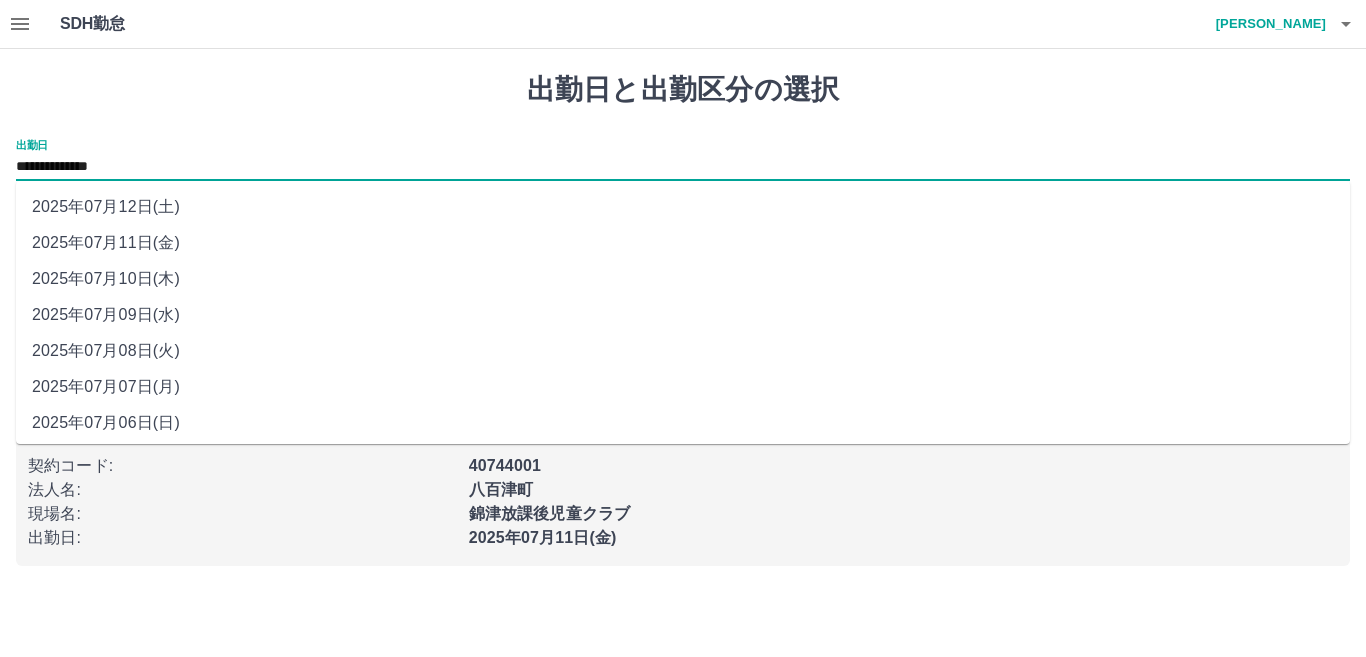 click on "2025年07月12日(土)" at bounding box center (683, 207) 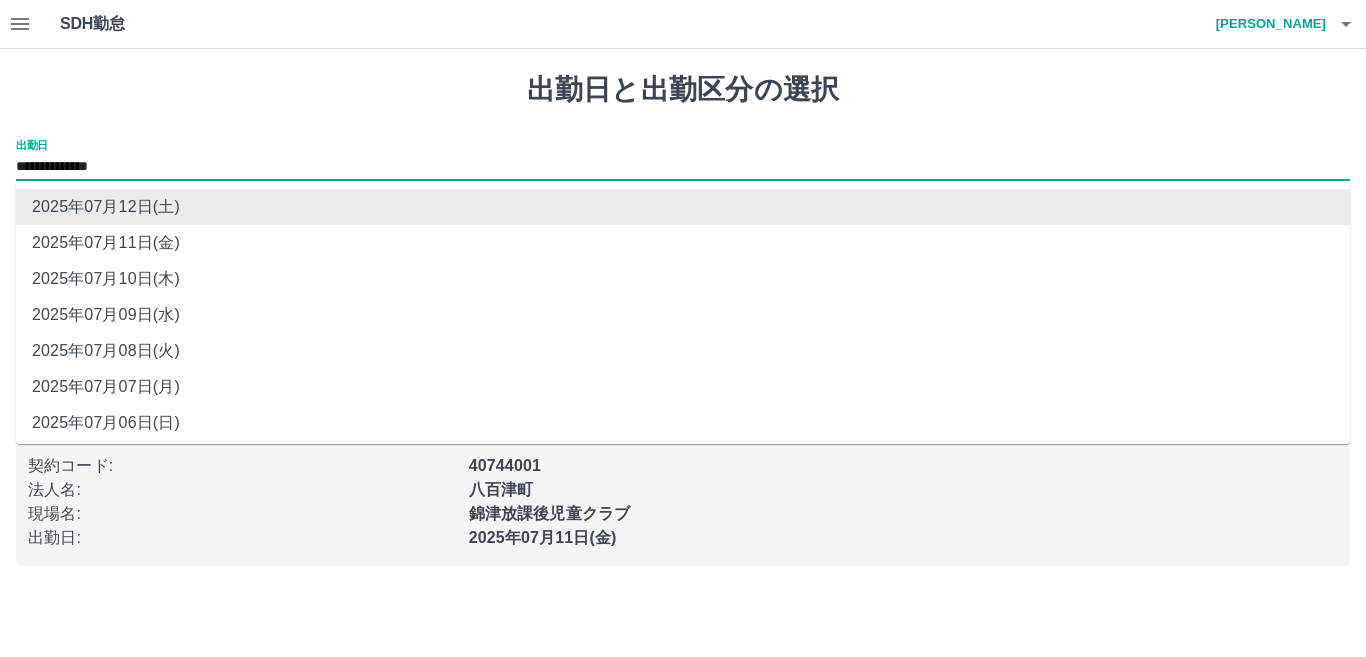 click on "**********" at bounding box center [683, 167] 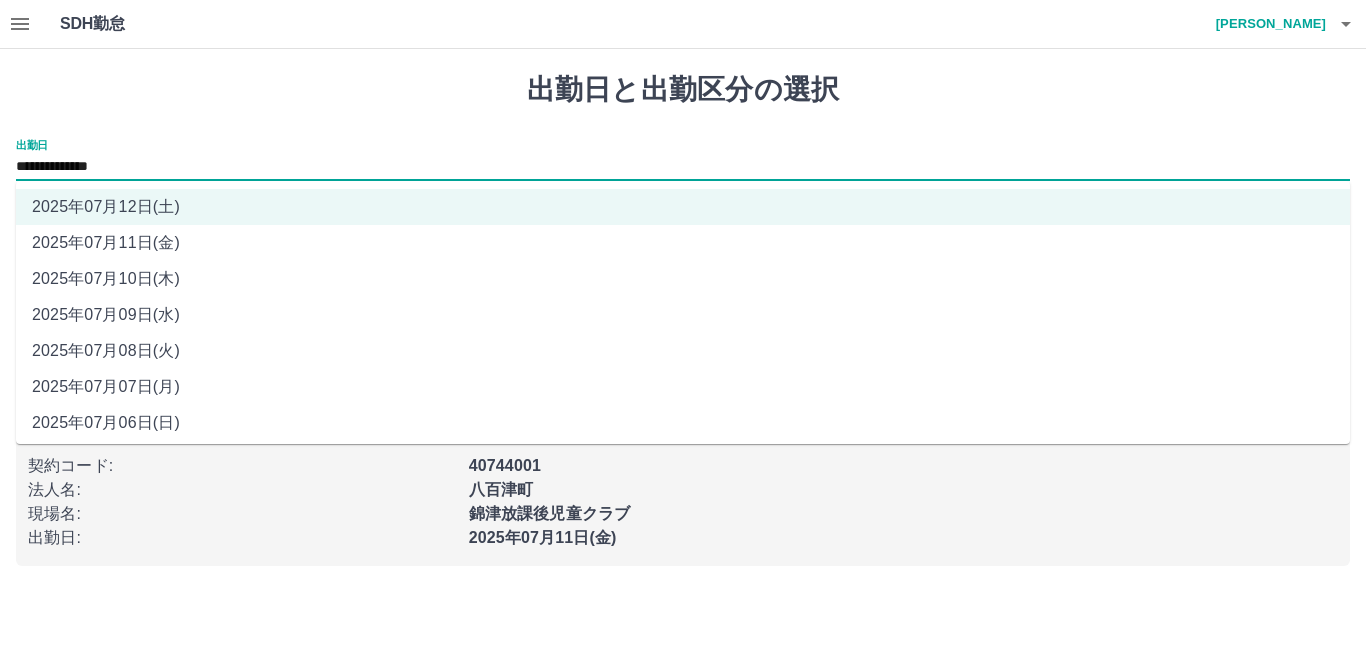 click on "2025年07月09日(水)" at bounding box center (683, 315) 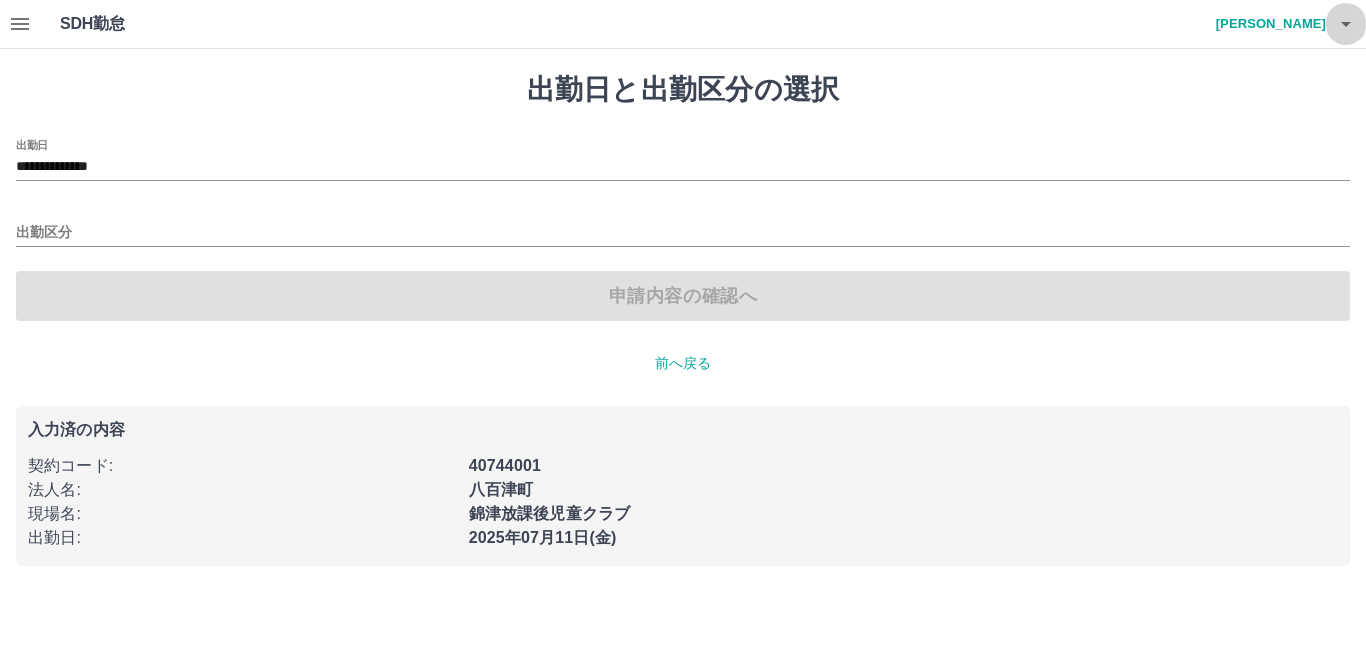 click 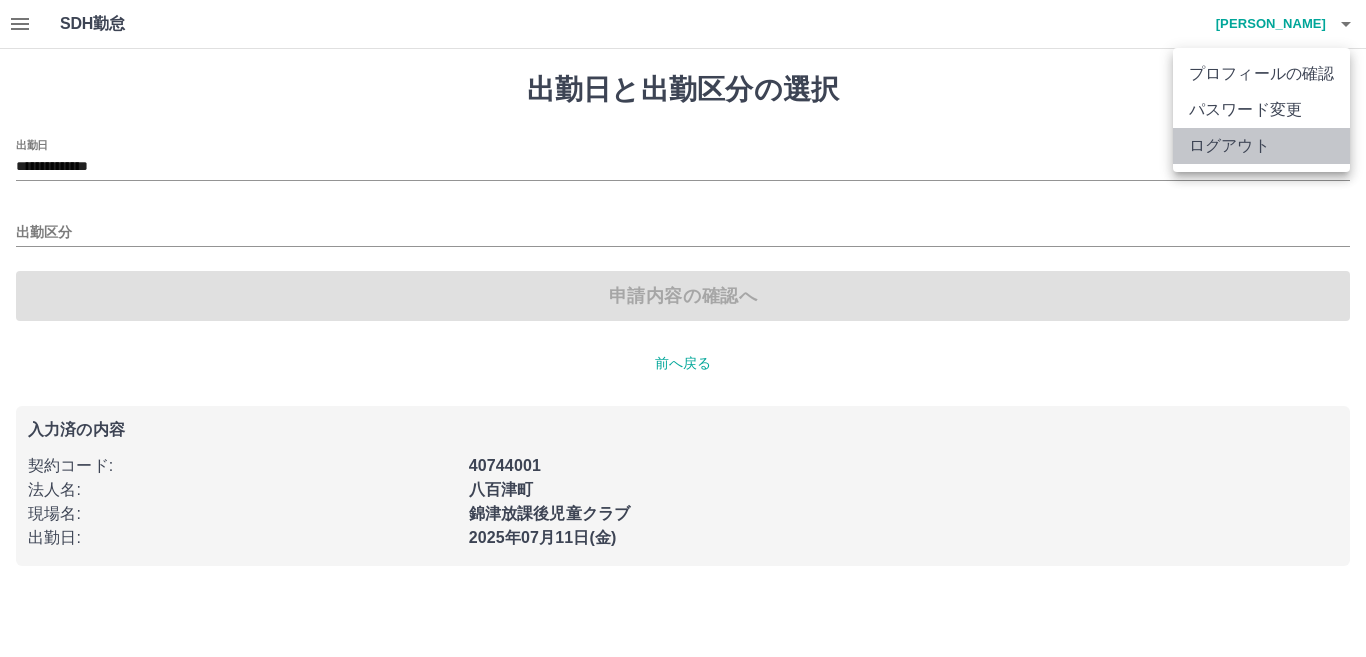 click on "ログアウト" at bounding box center [1261, 146] 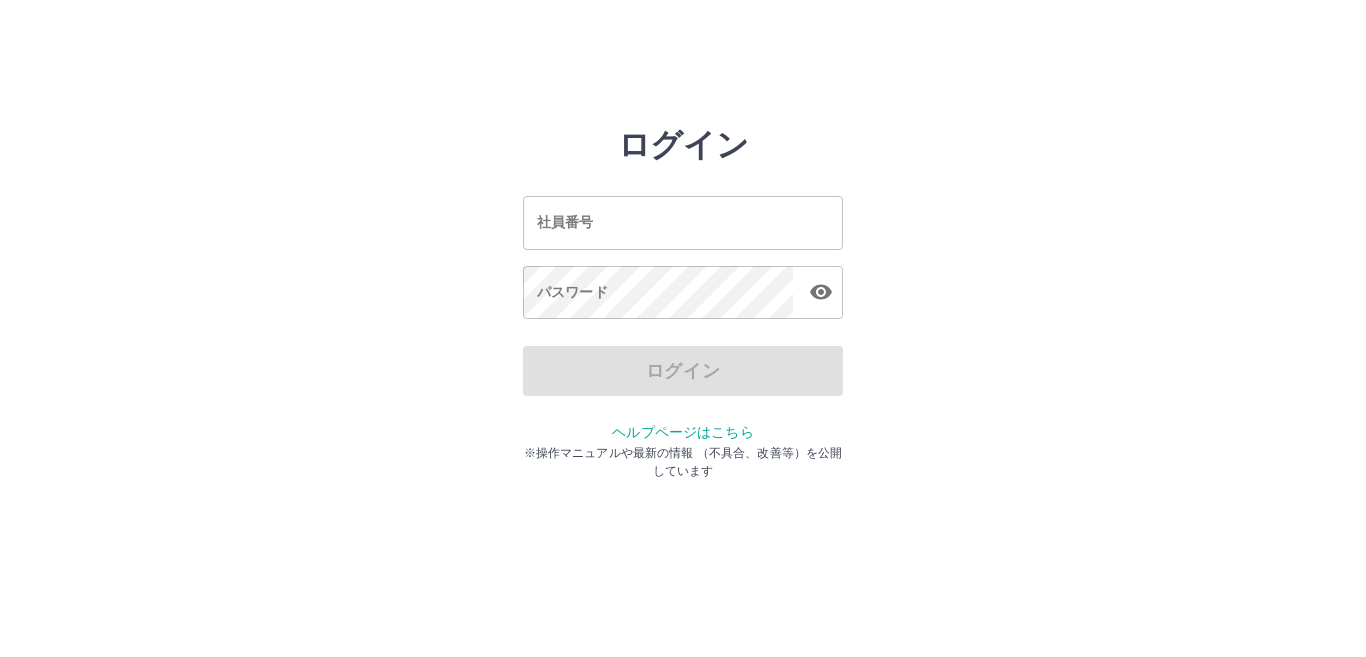 scroll, scrollTop: 0, scrollLeft: 0, axis: both 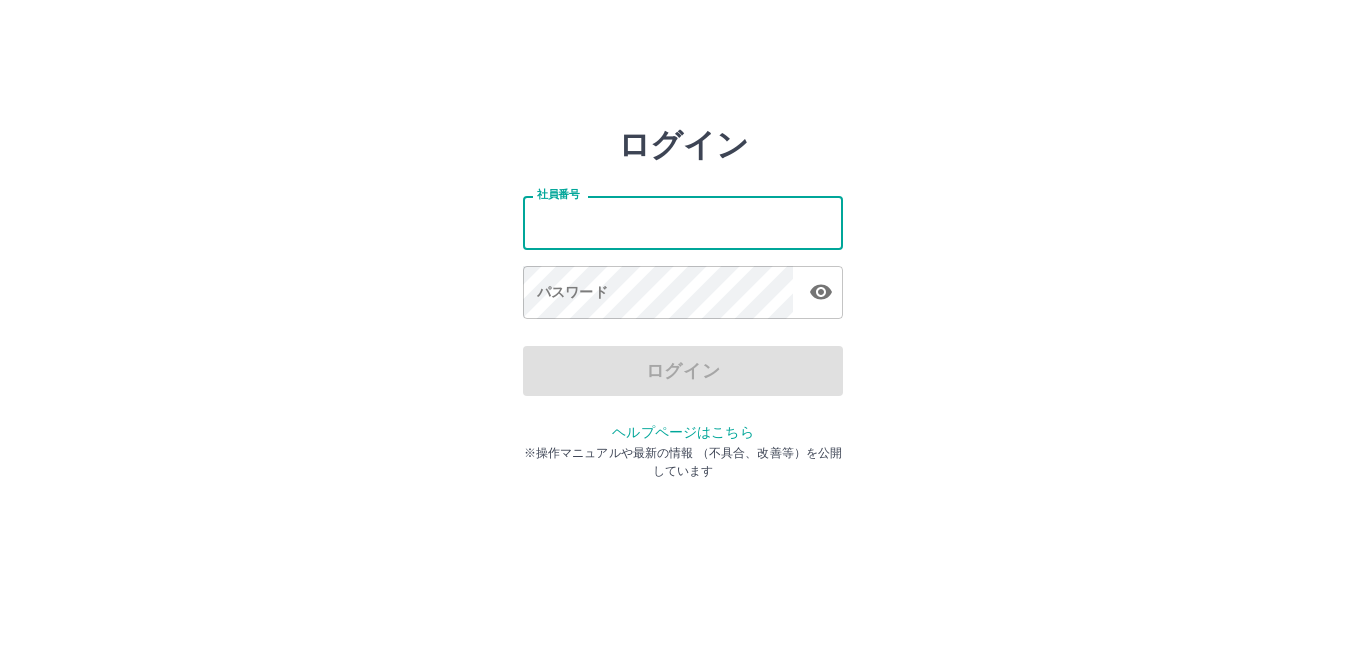 click on "社員番号" at bounding box center [683, 222] 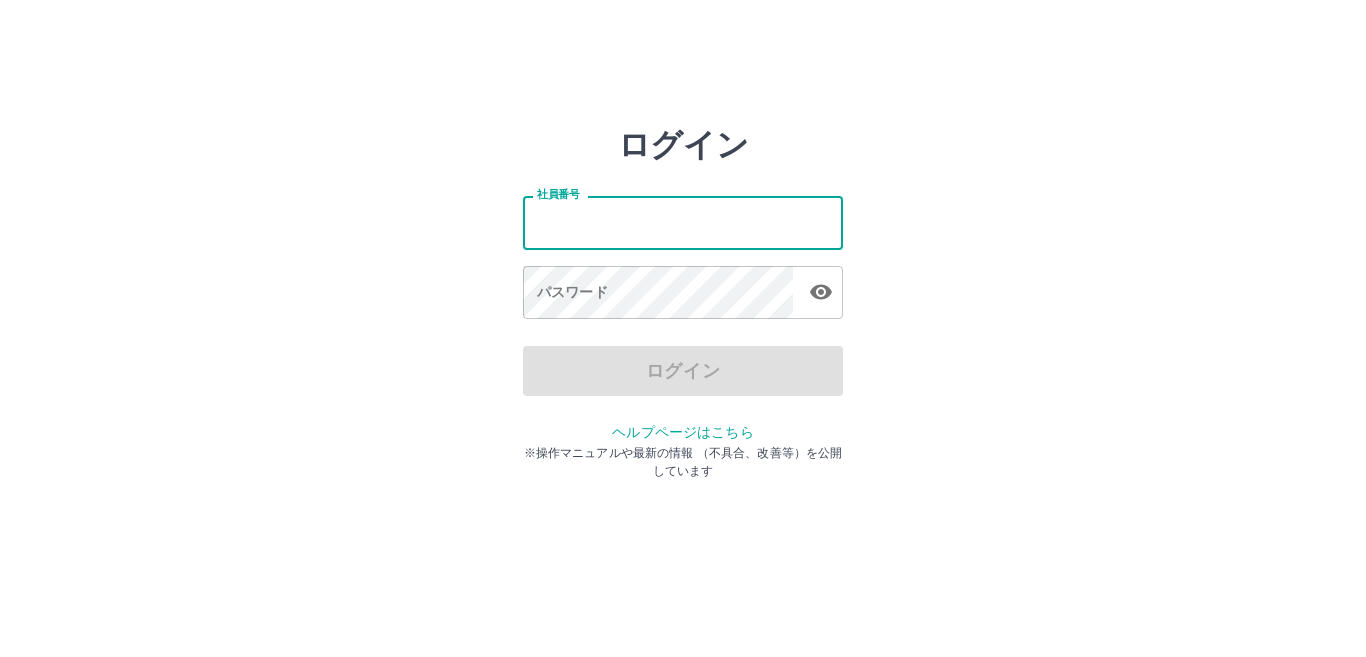 type on "*******" 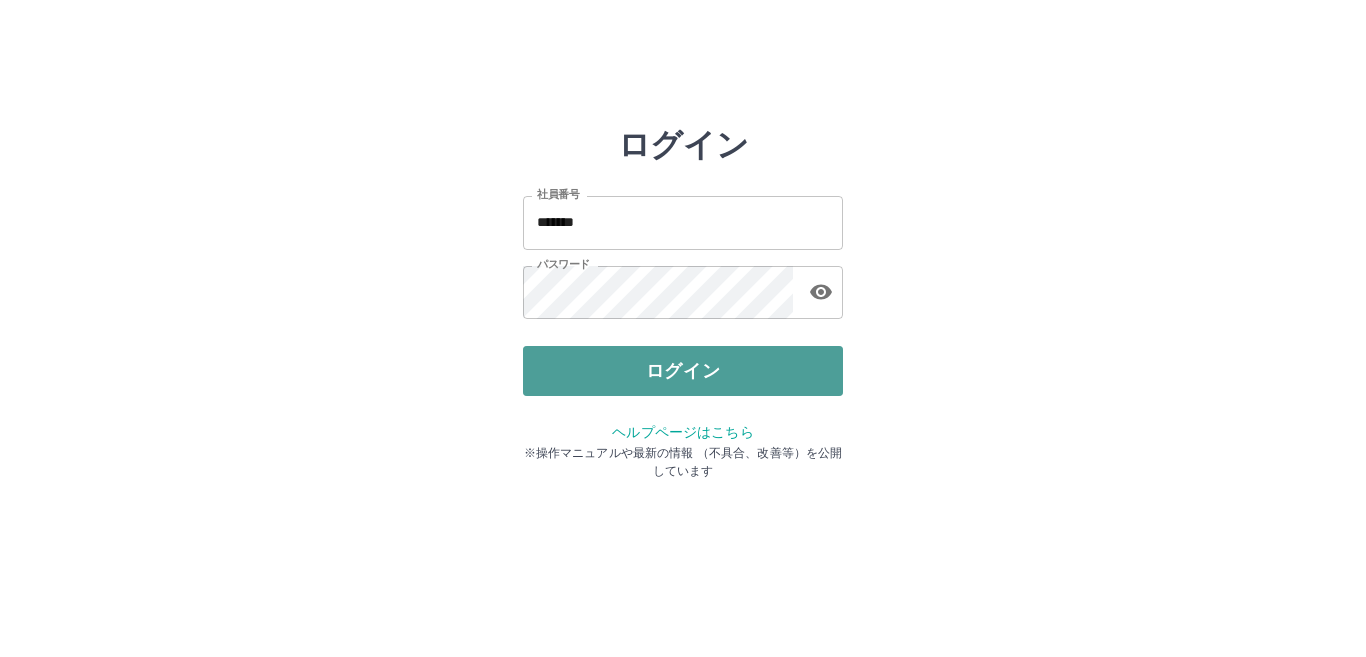 click on "ログイン" at bounding box center (683, 371) 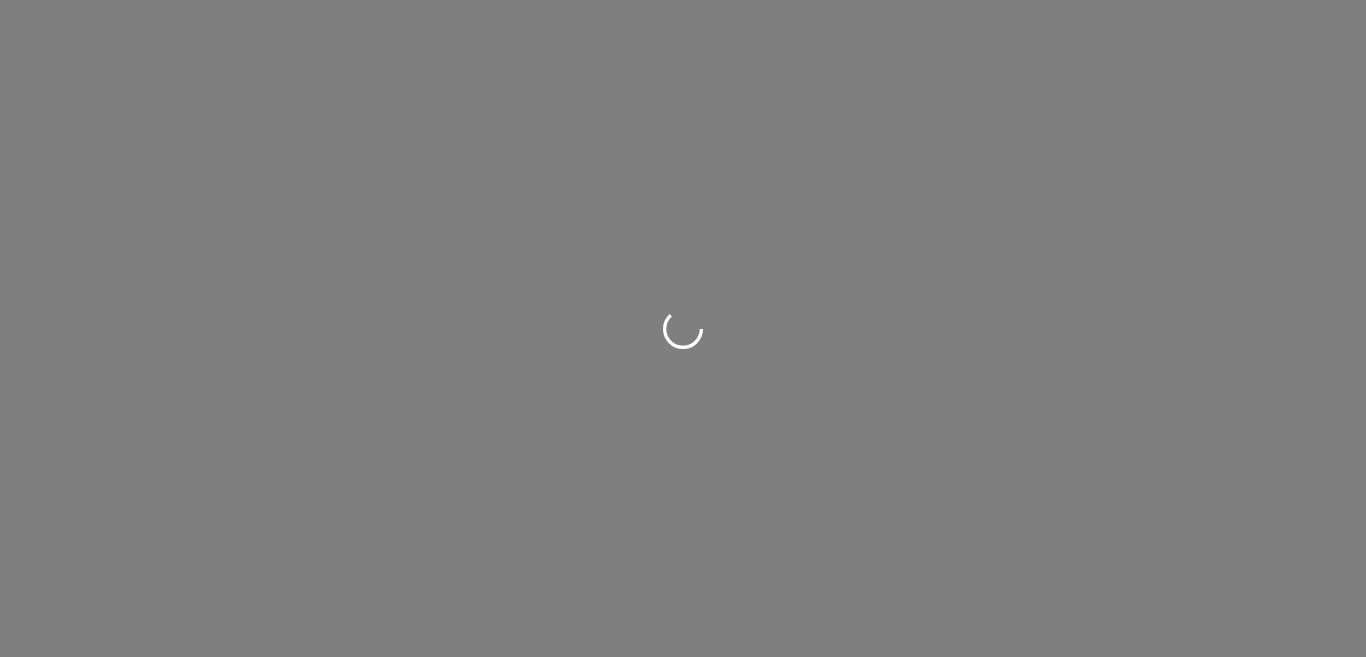 scroll, scrollTop: 0, scrollLeft: 0, axis: both 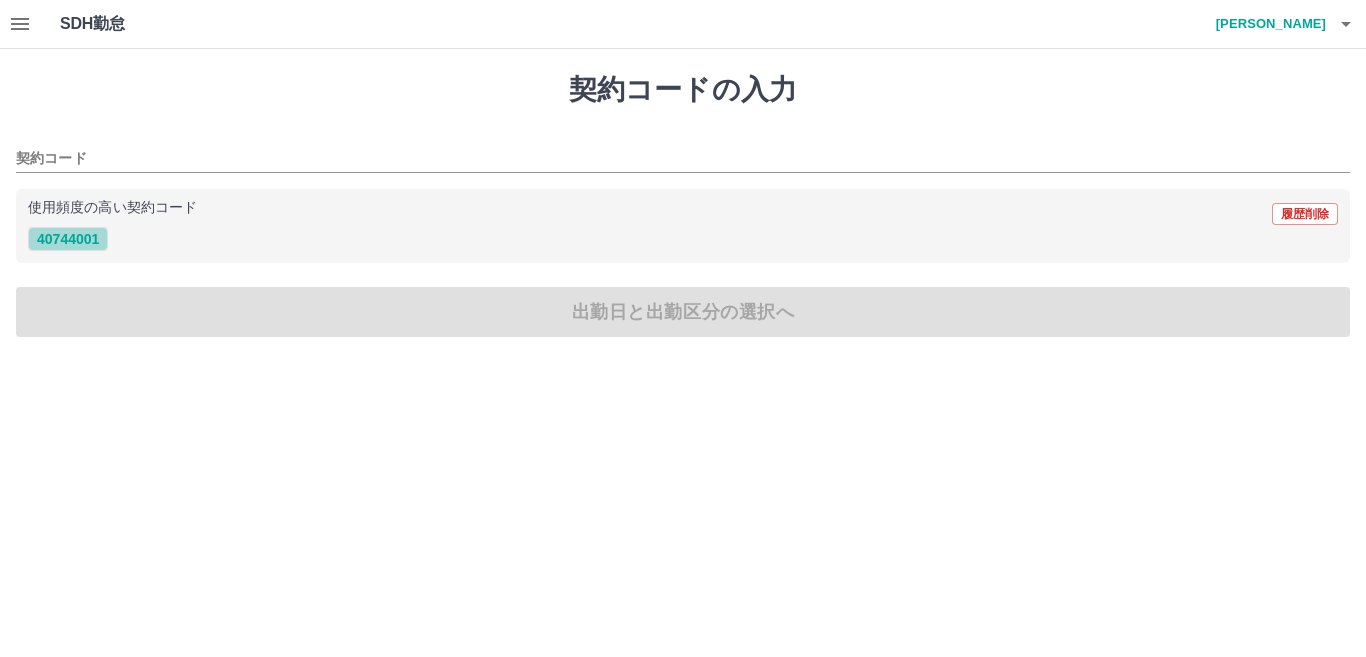 click on "40744001" at bounding box center (68, 239) 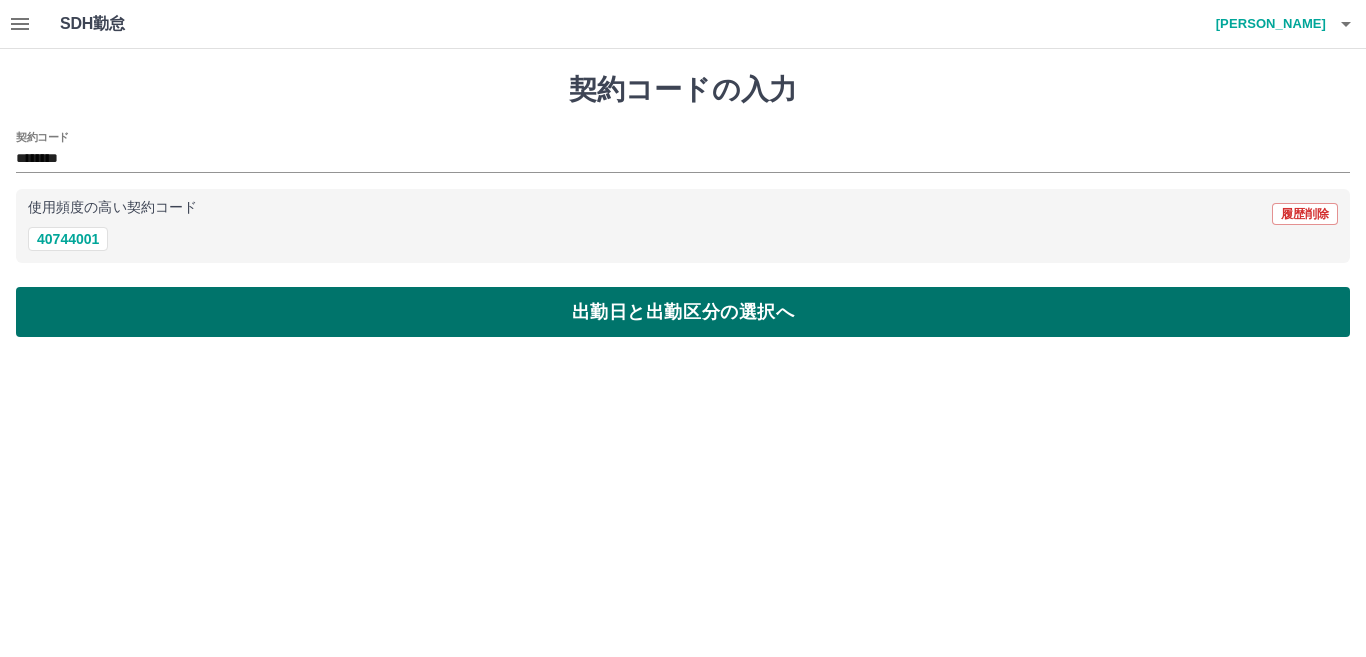 click on "出勤日と出勤区分の選択へ" at bounding box center [683, 312] 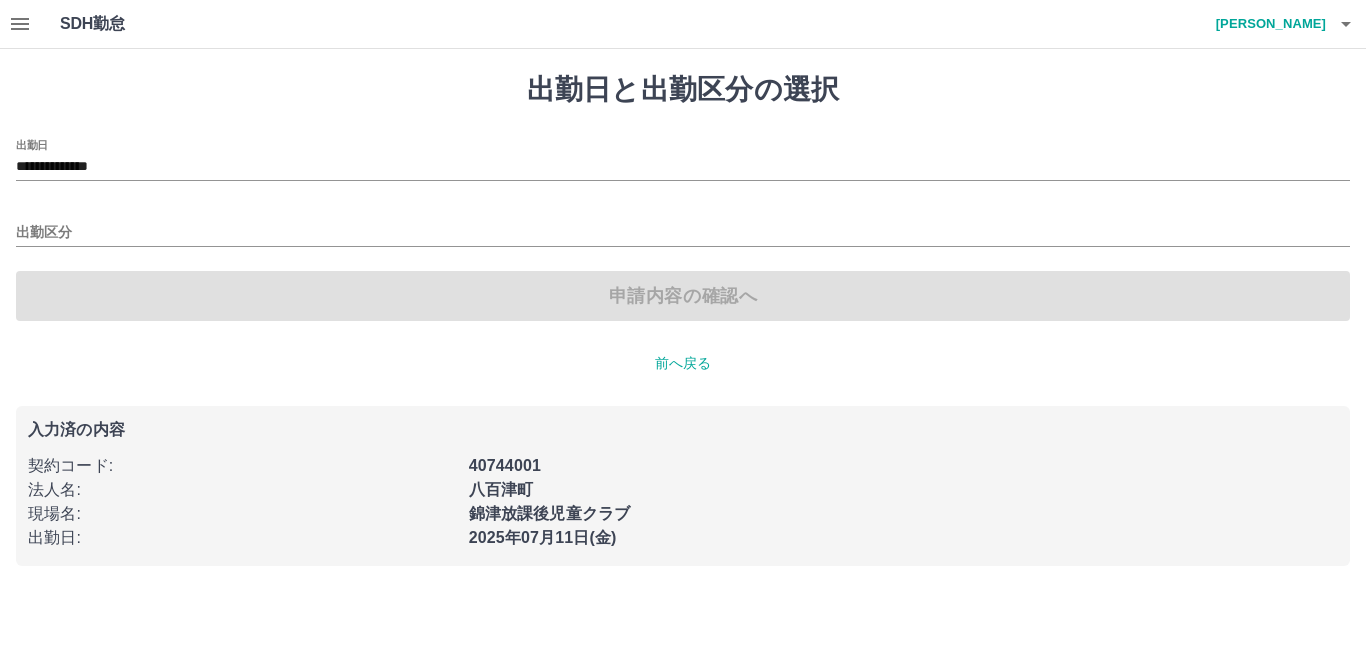 click on "**********" at bounding box center [683, 160] 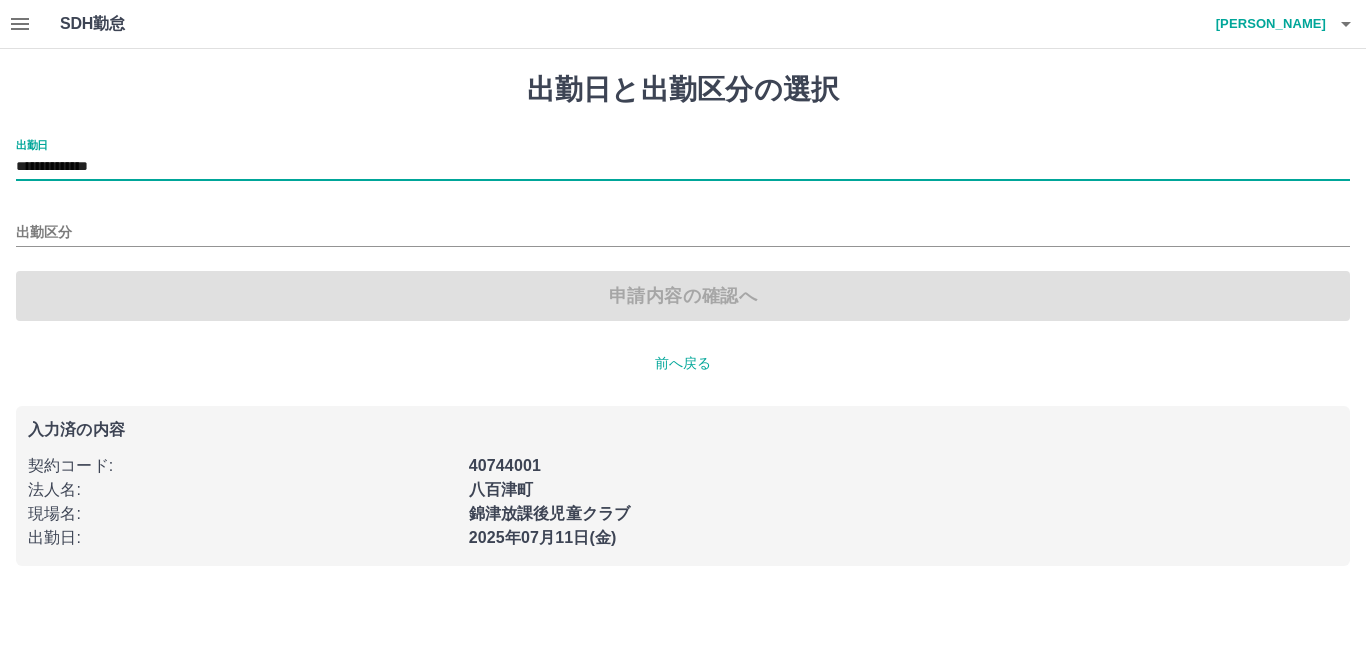 click on "**********" at bounding box center [683, 167] 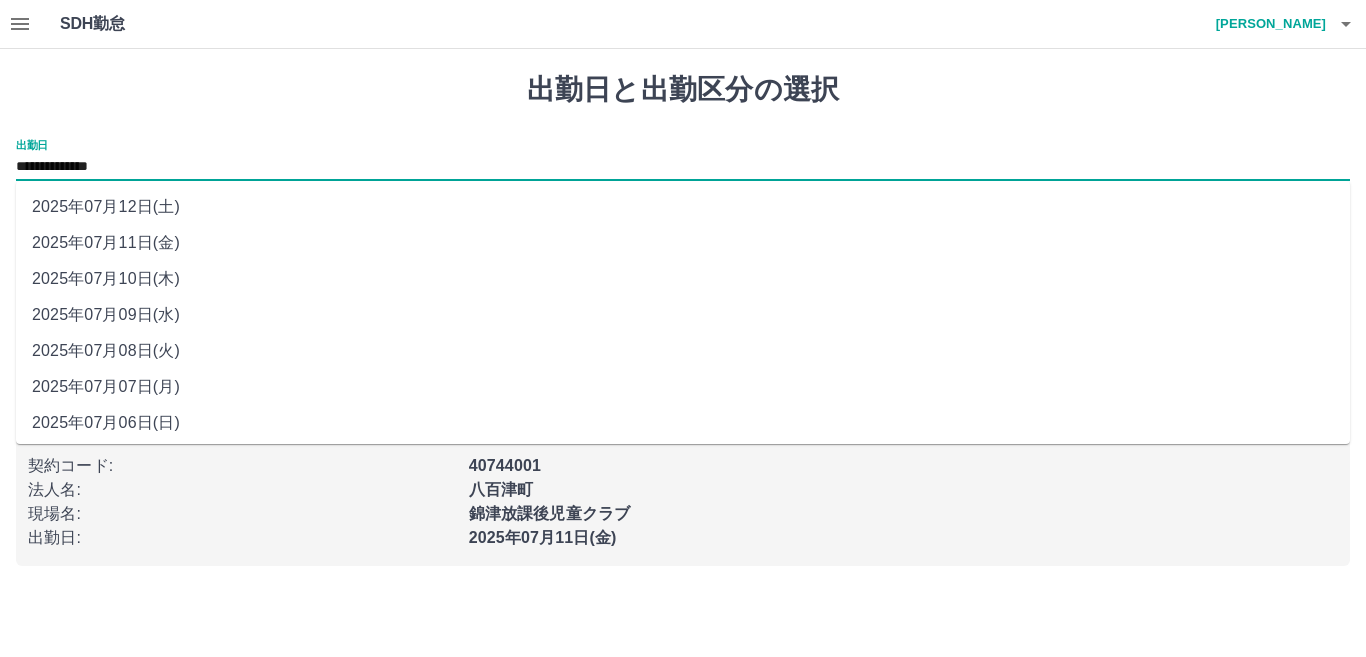 click on "2025年07月10日(木)" at bounding box center (683, 279) 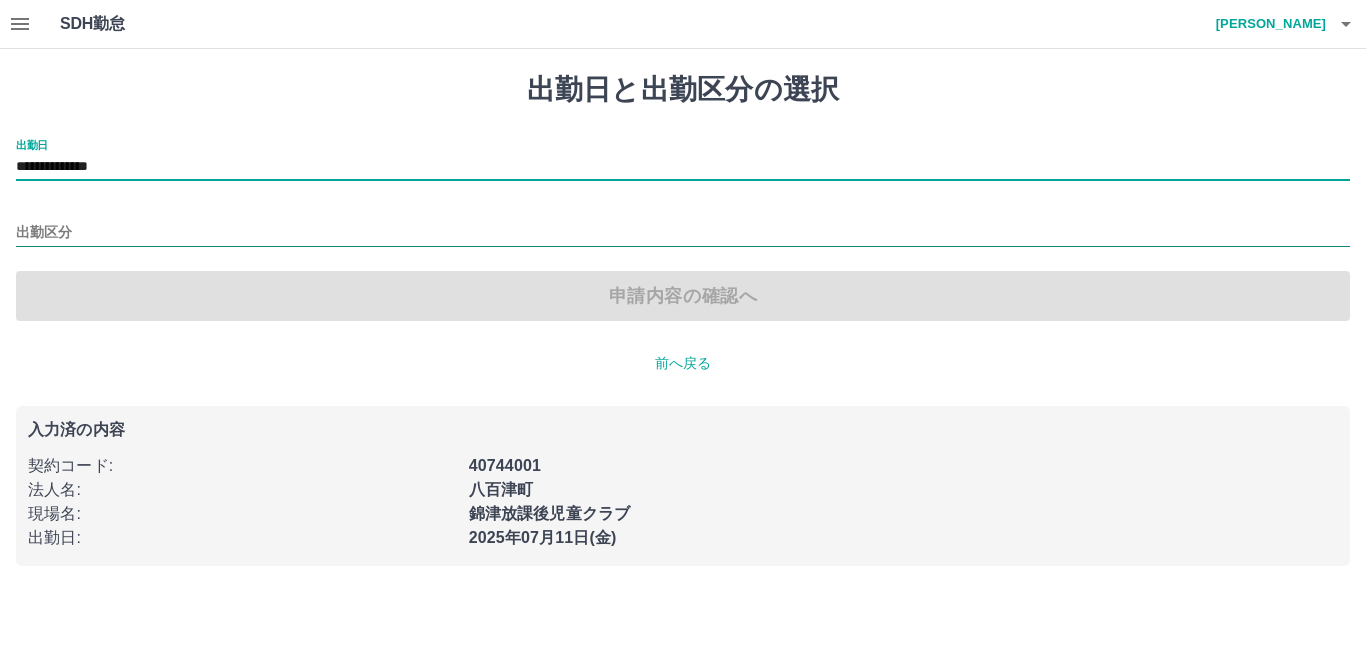 click on "出勤区分" at bounding box center [683, 233] 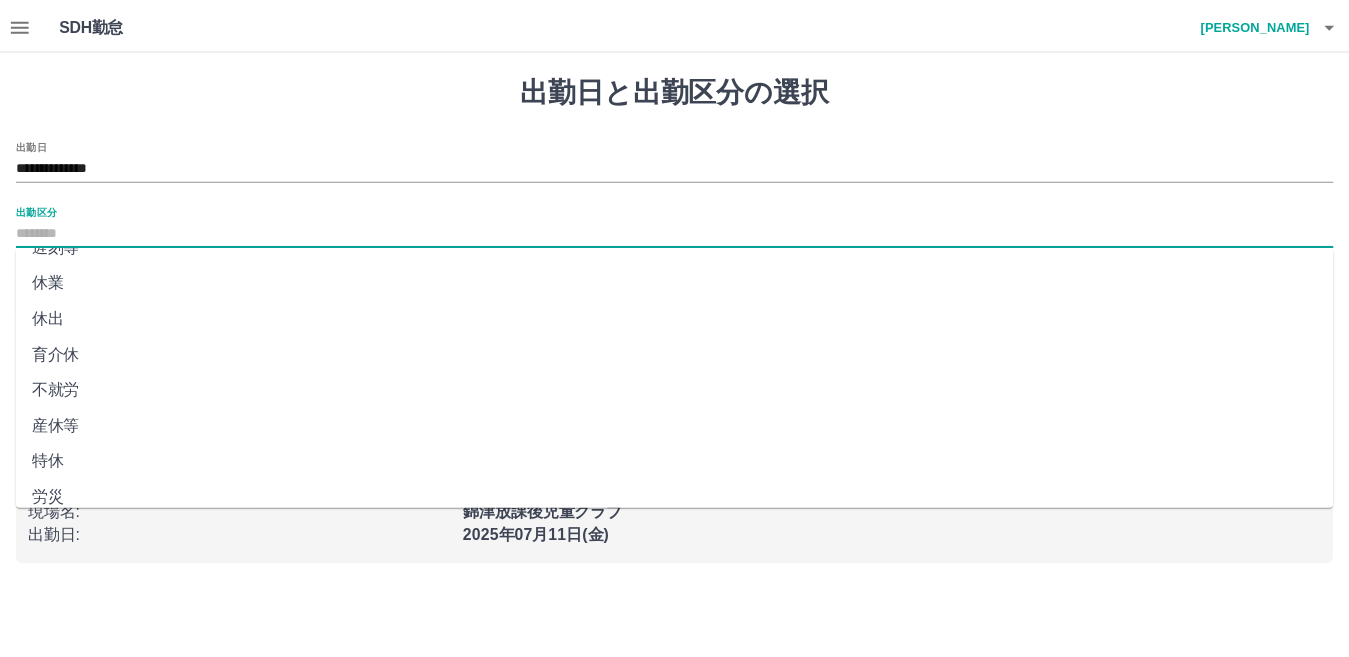 scroll, scrollTop: 0, scrollLeft: 0, axis: both 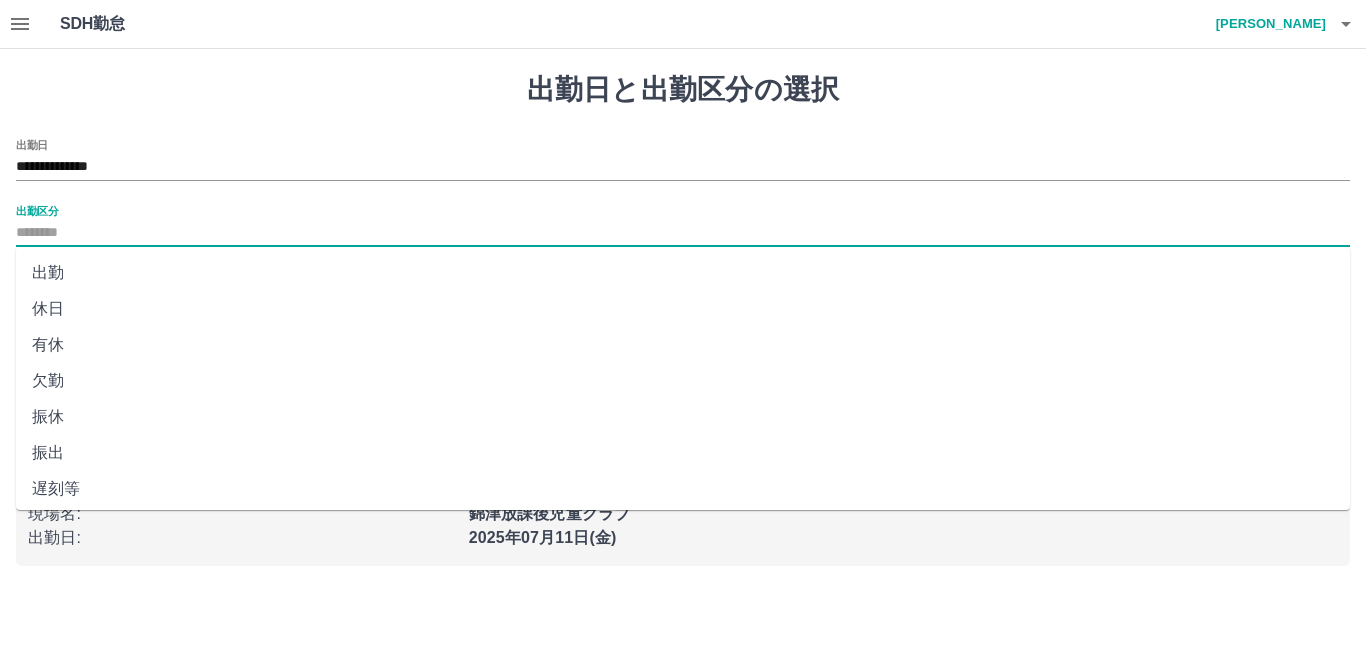 click on "出勤" at bounding box center (683, 273) 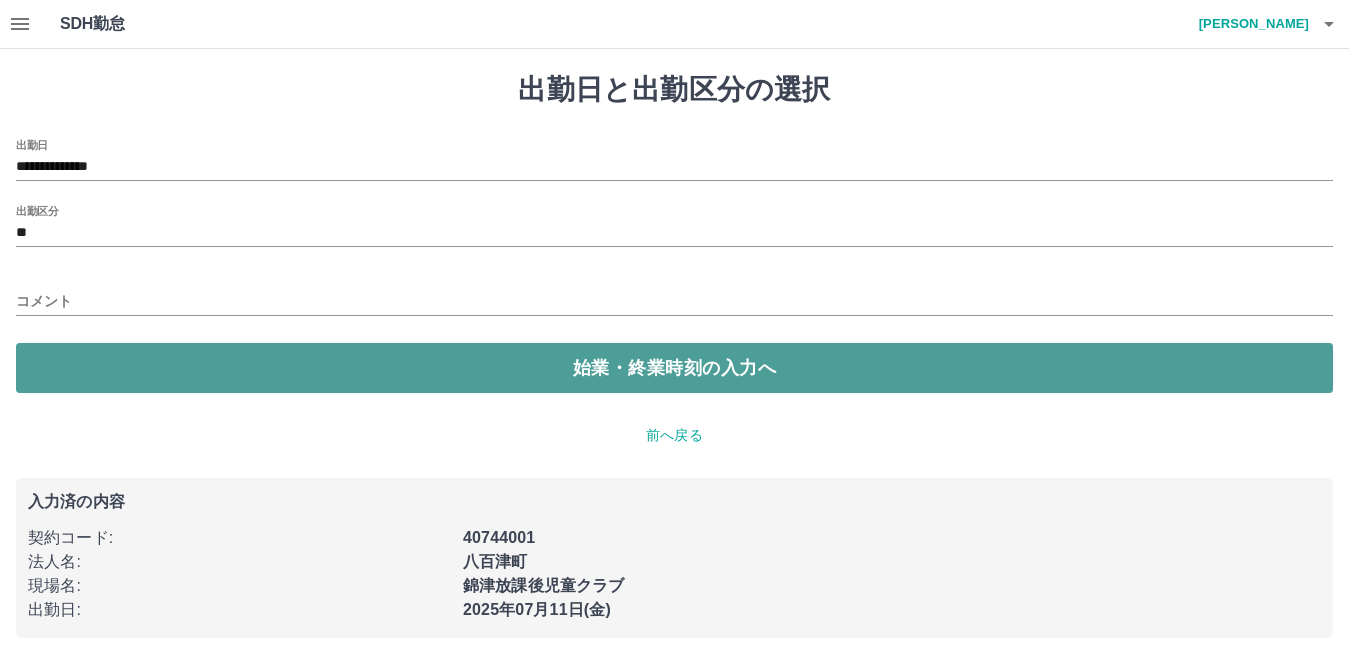 click on "始業・終業時刻の入力へ" at bounding box center (674, 368) 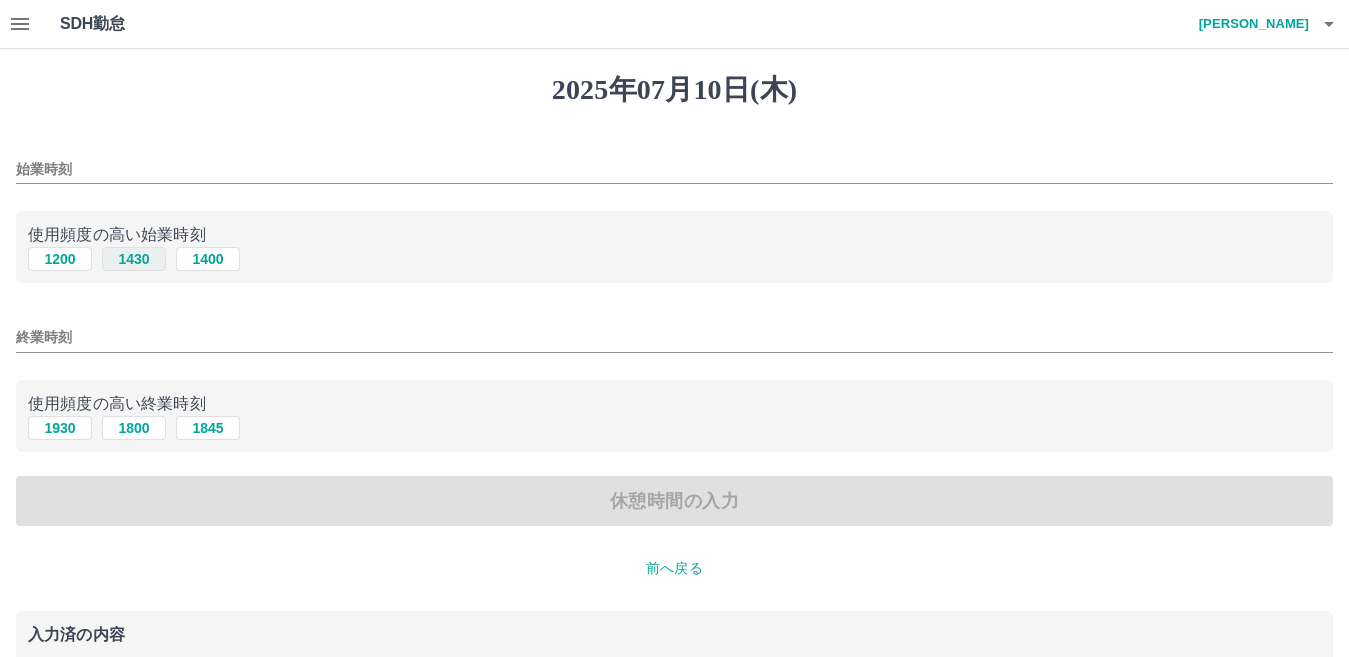 click on "1430" at bounding box center (134, 259) 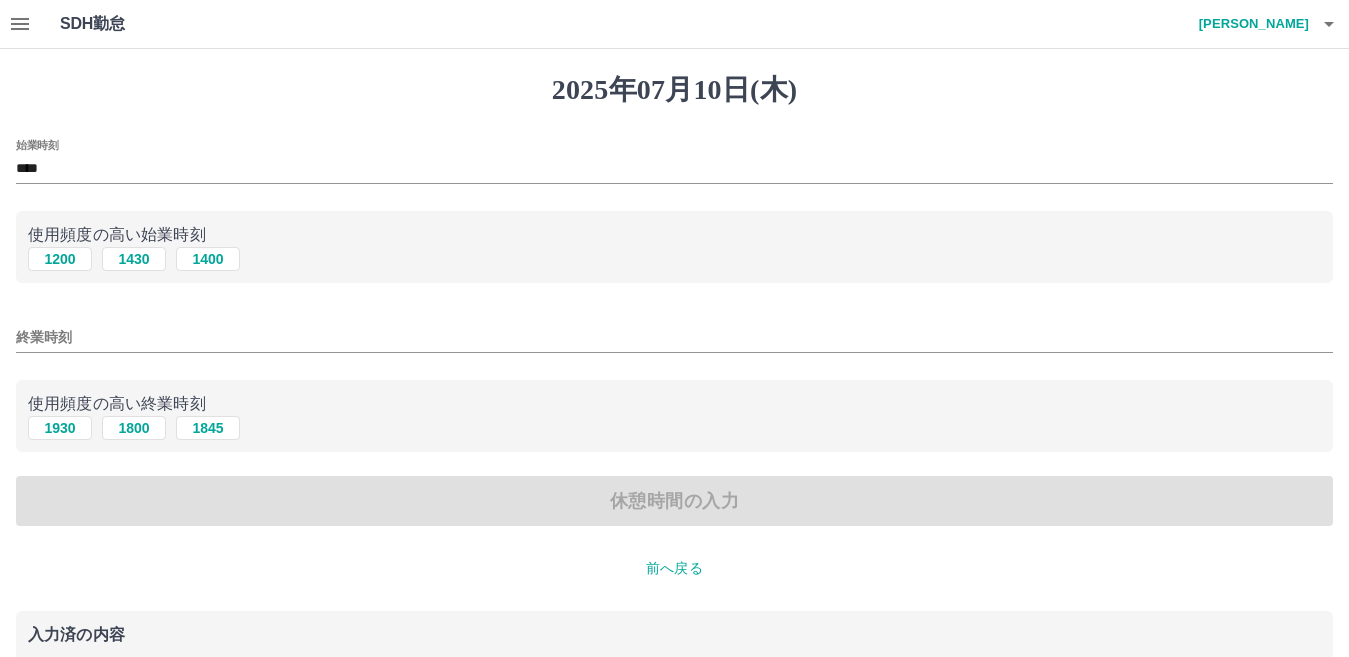 click on "終業時刻" at bounding box center [674, 337] 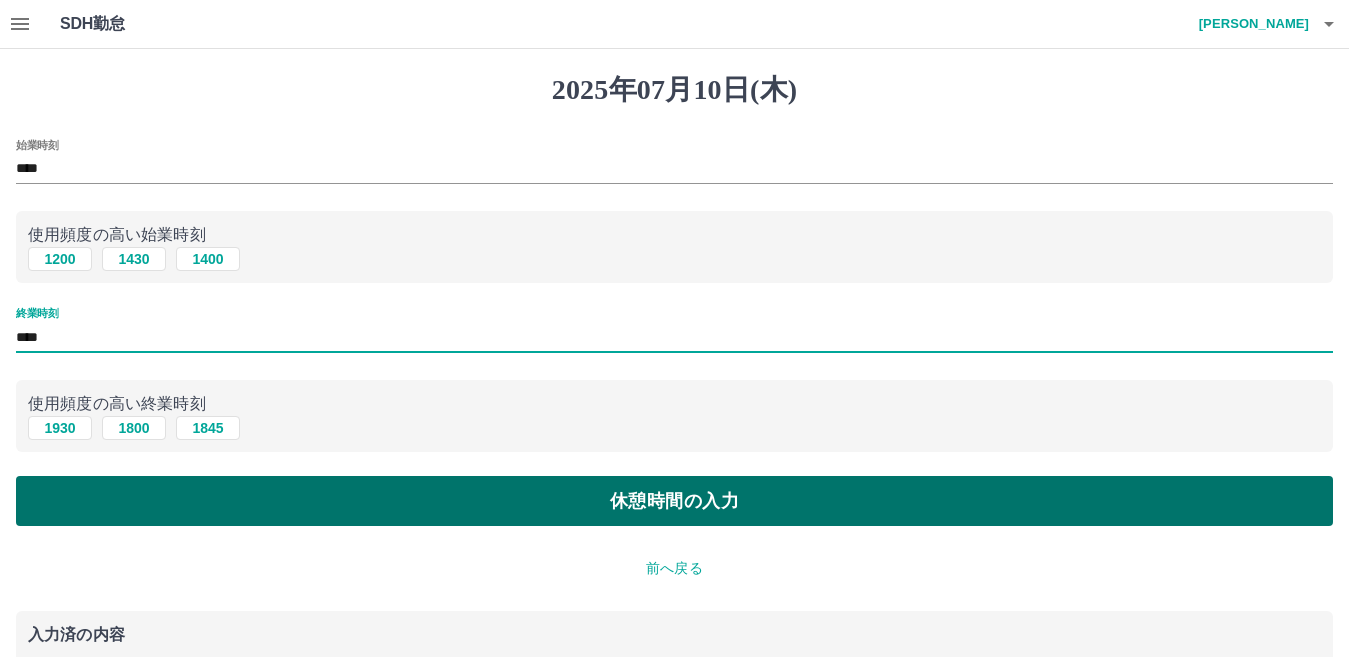 type on "****" 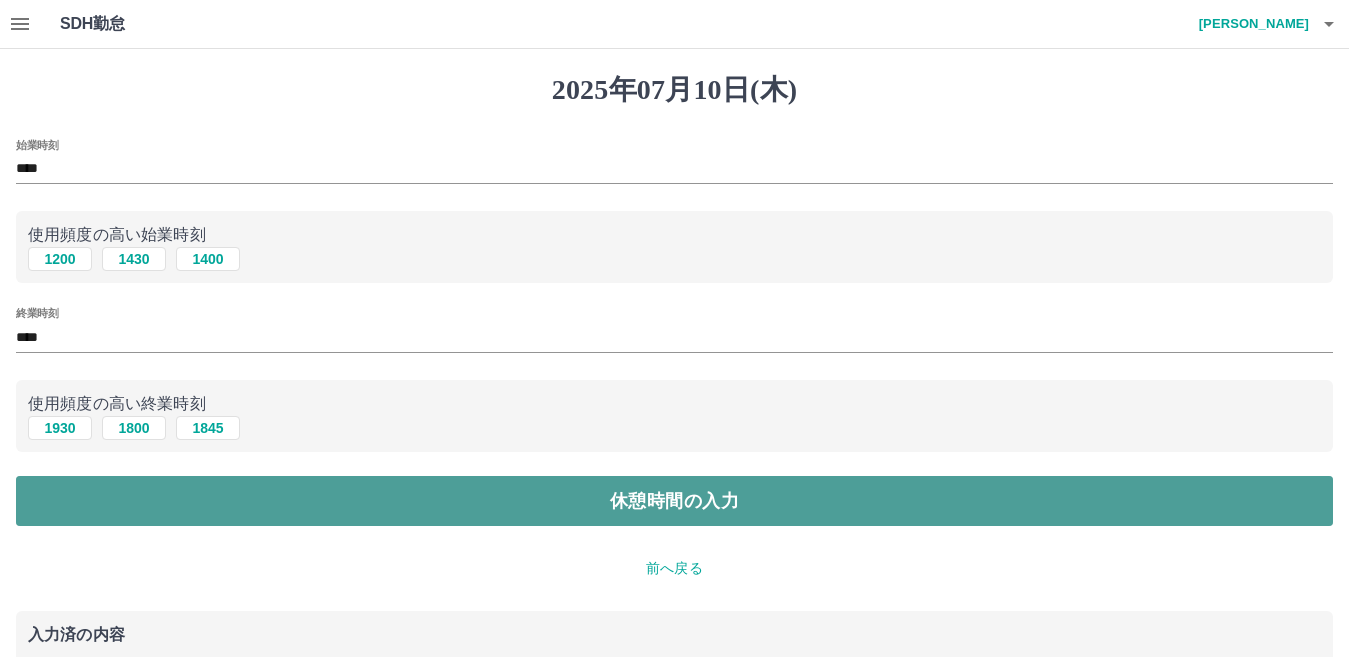 click on "休憩時間の入力" at bounding box center (674, 501) 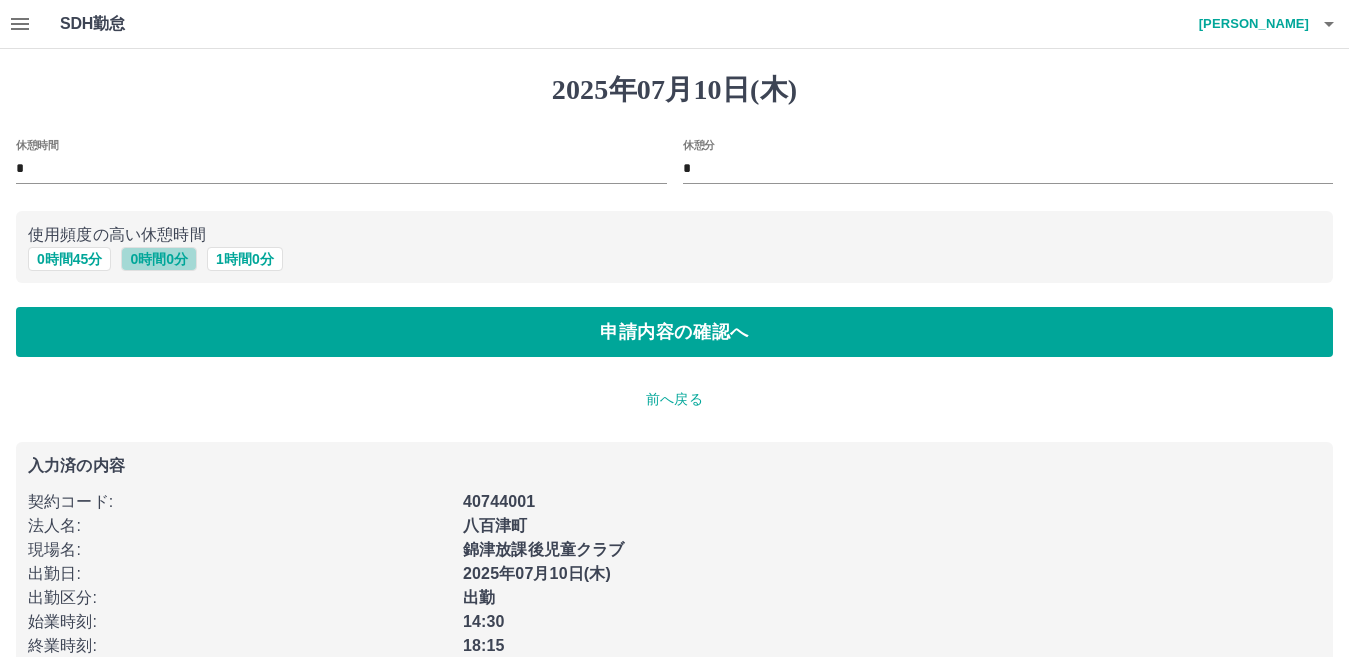 click on "0 時間 0 分" at bounding box center [159, 259] 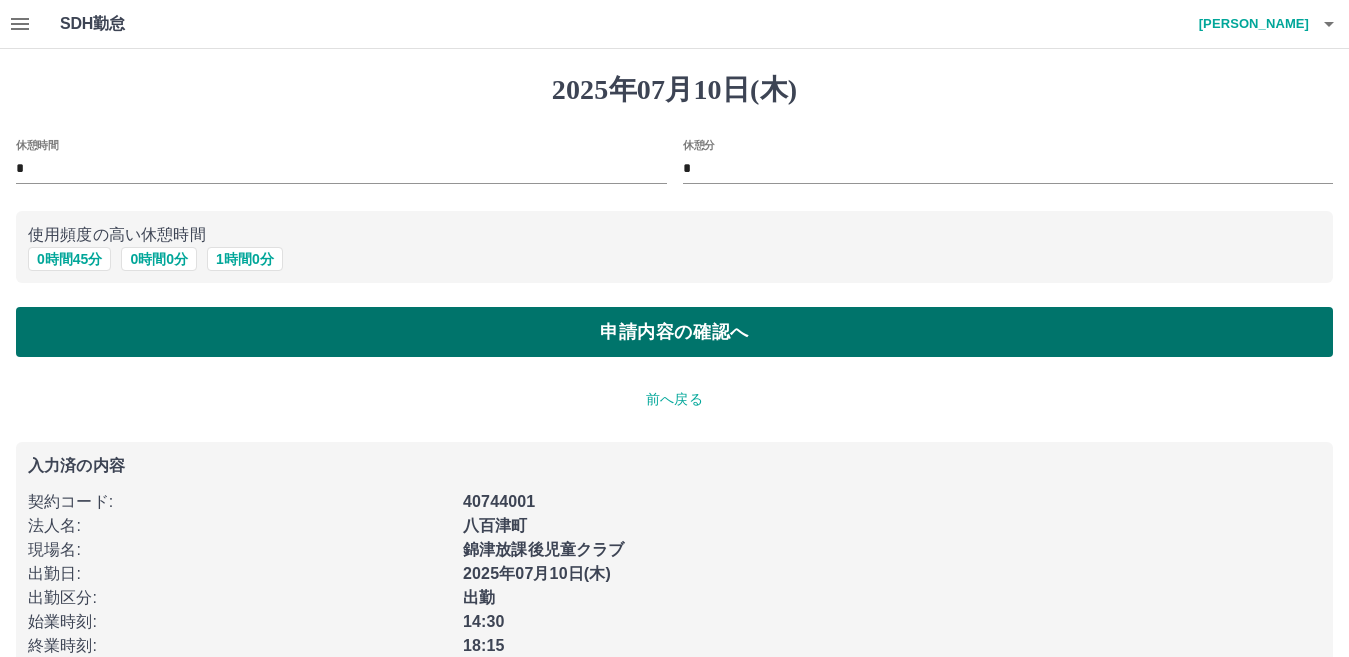 click on "申請内容の確認へ" at bounding box center (674, 332) 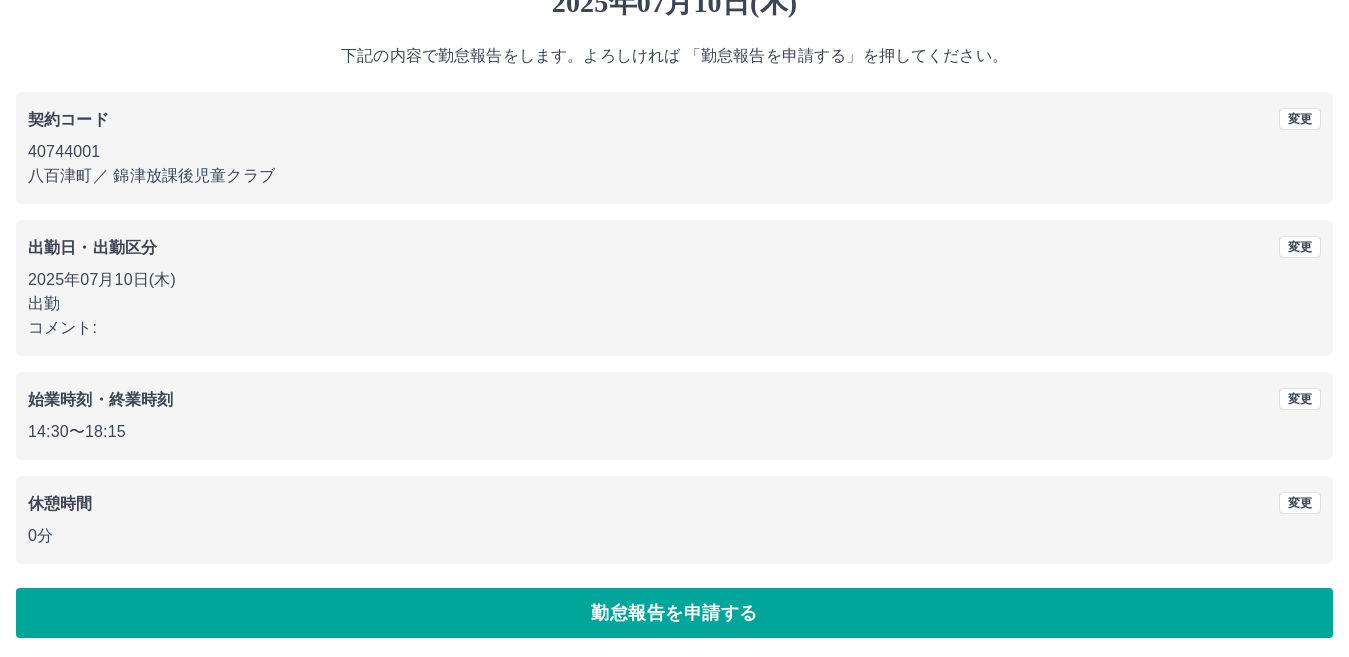 scroll, scrollTop: 92, scrollLeft: 0, axis: vertical 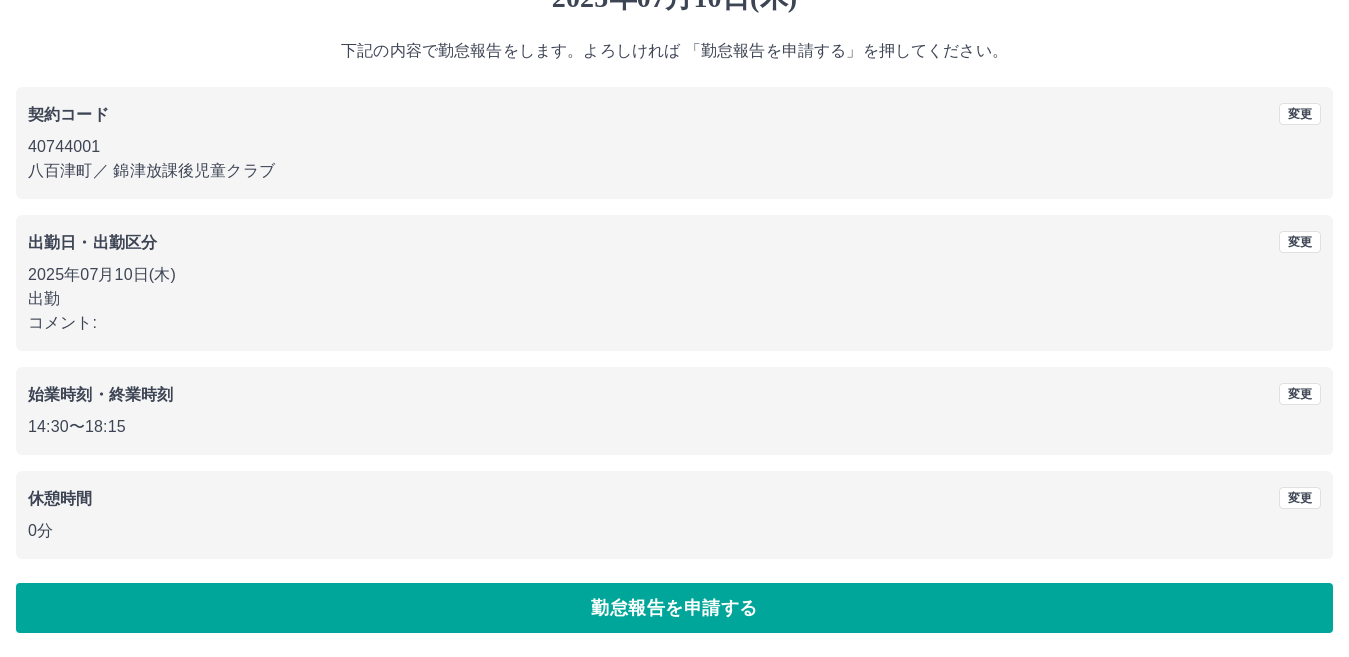 click on "勤怠報告を申請する" at bounding box center (674, 608) 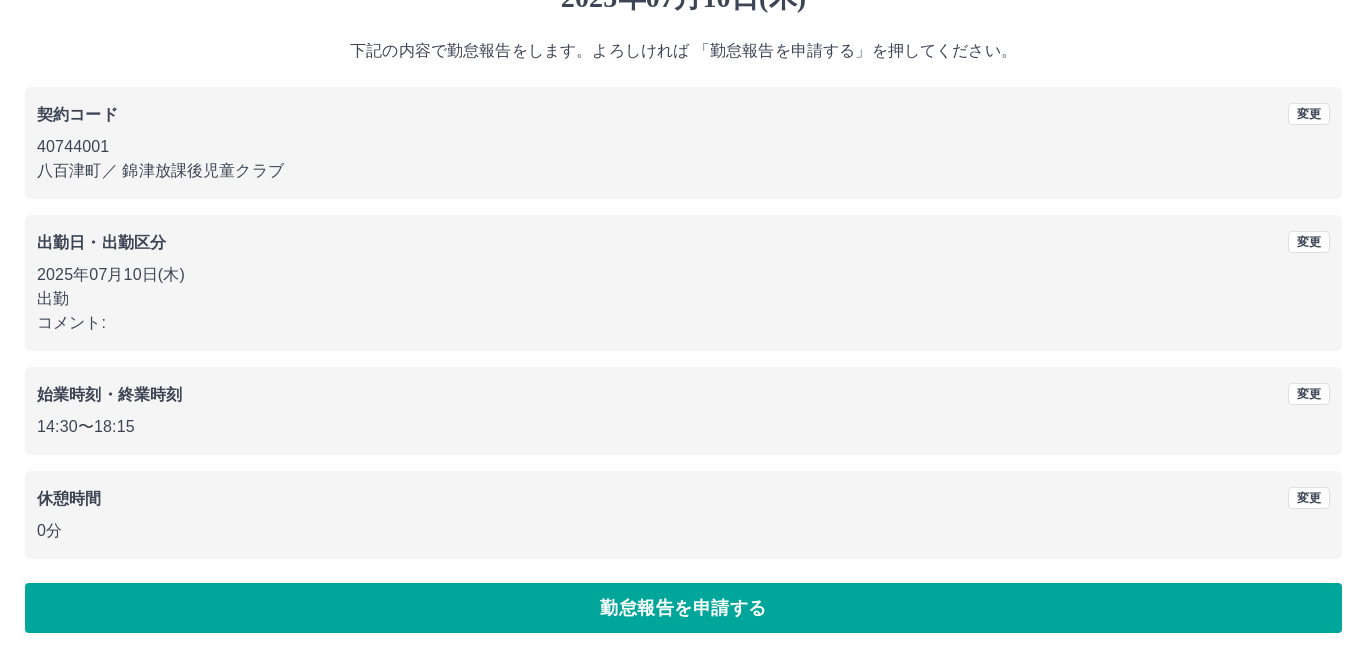 scroll, scrollTop: 0, scrollLeft: 0, axis: both 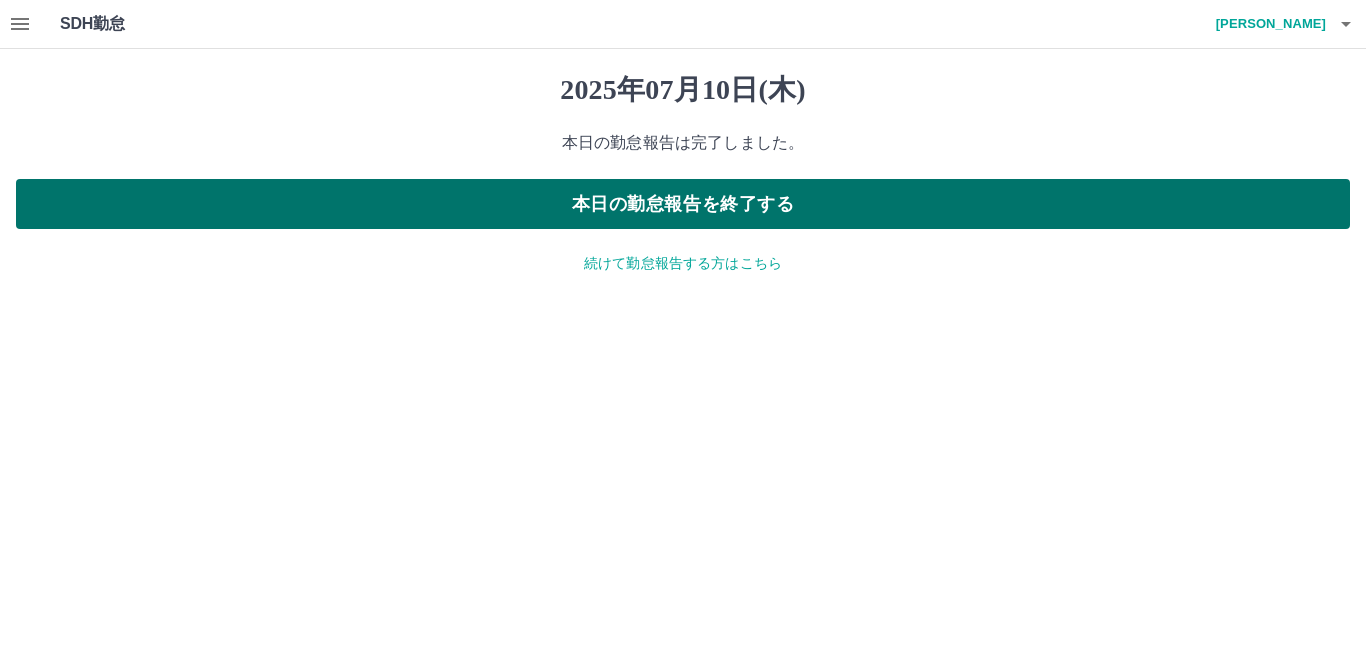 click on "本日の勤怠報告を終了する" at bounding box center [683, 204] 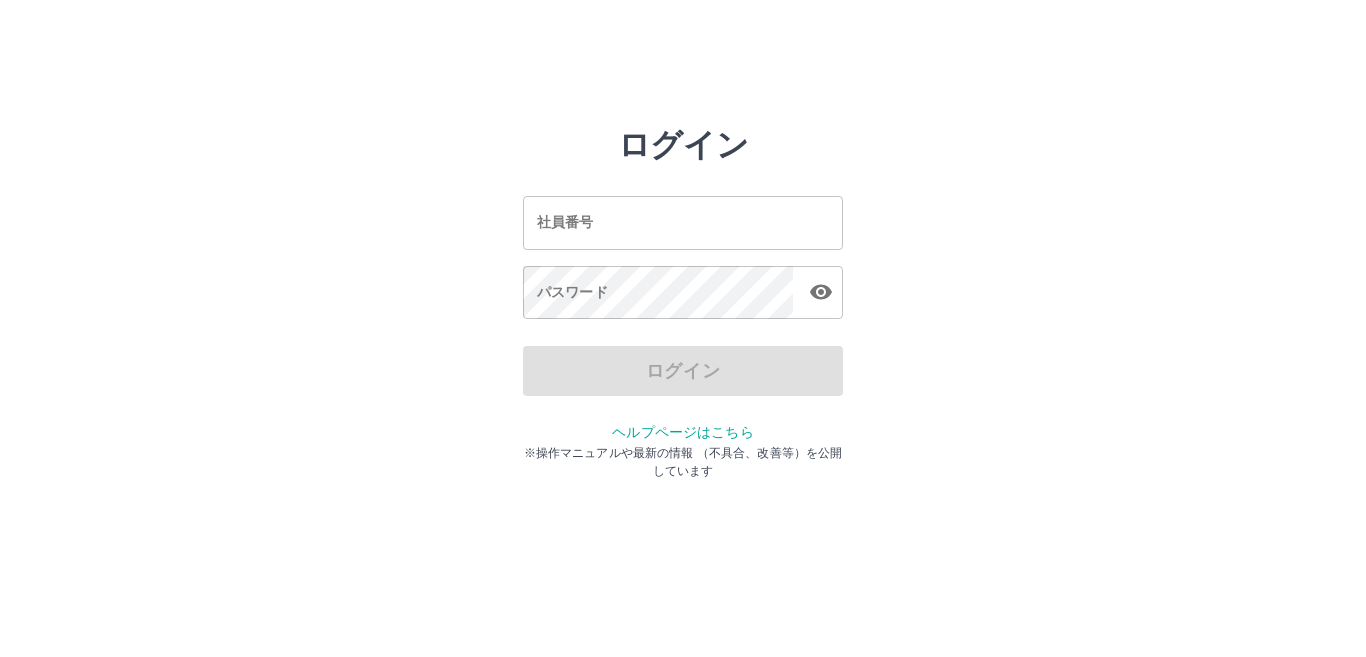 scroll, scrollTop: 0, scrollLeft: 0, axis: both 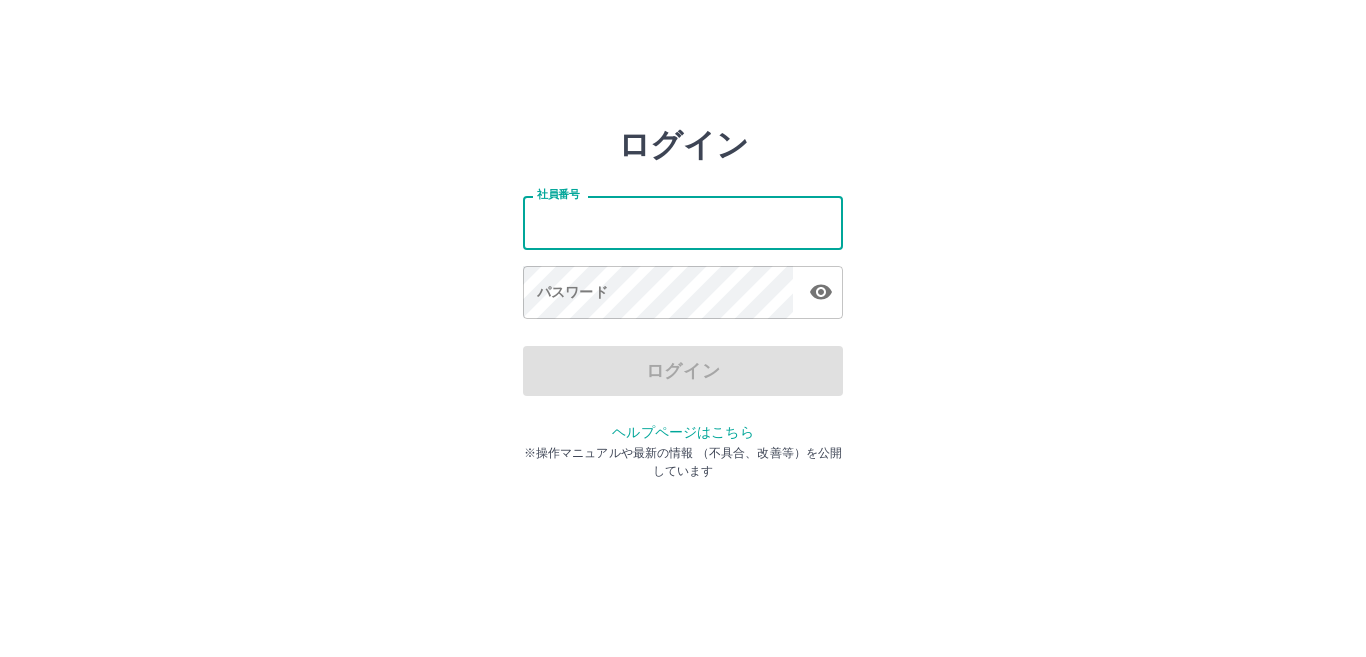 click on "社員番号" at bounding box center [683, 222] 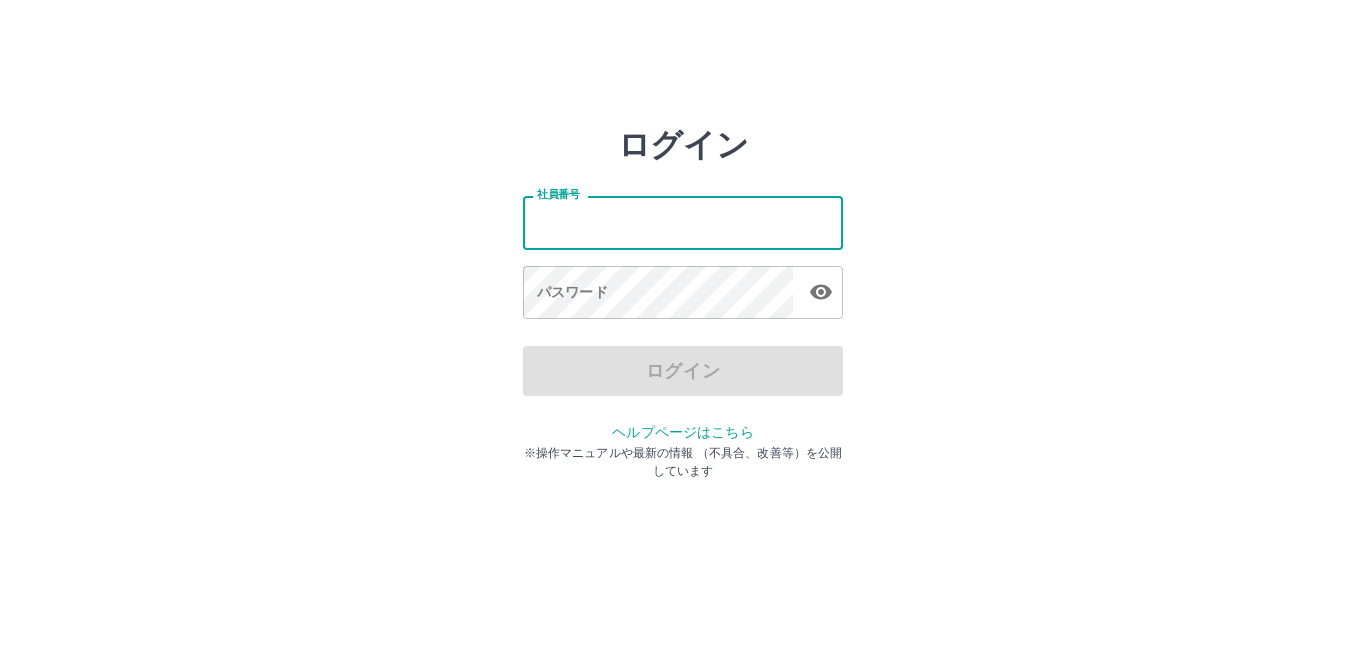 type on "*******" 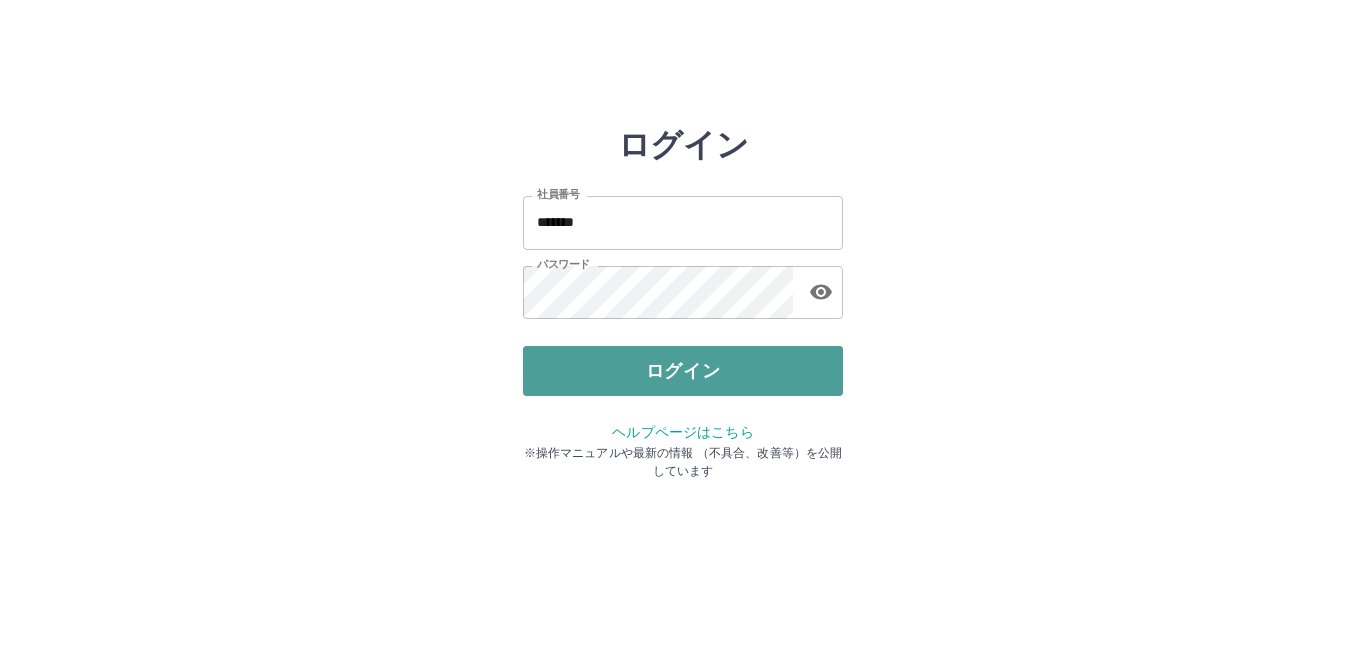 click on "ログイン" at bounding box center (683, 371) 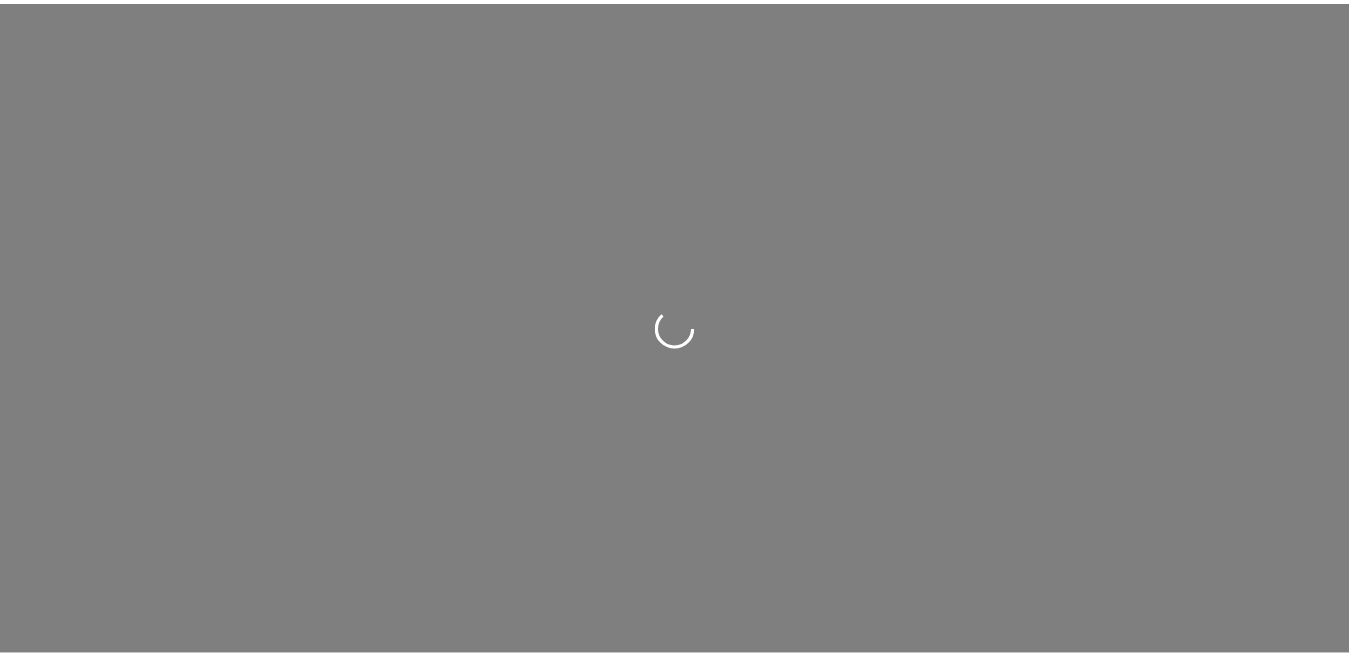scroll, scrollTop: 0, scrollLeft: 0, axis: both 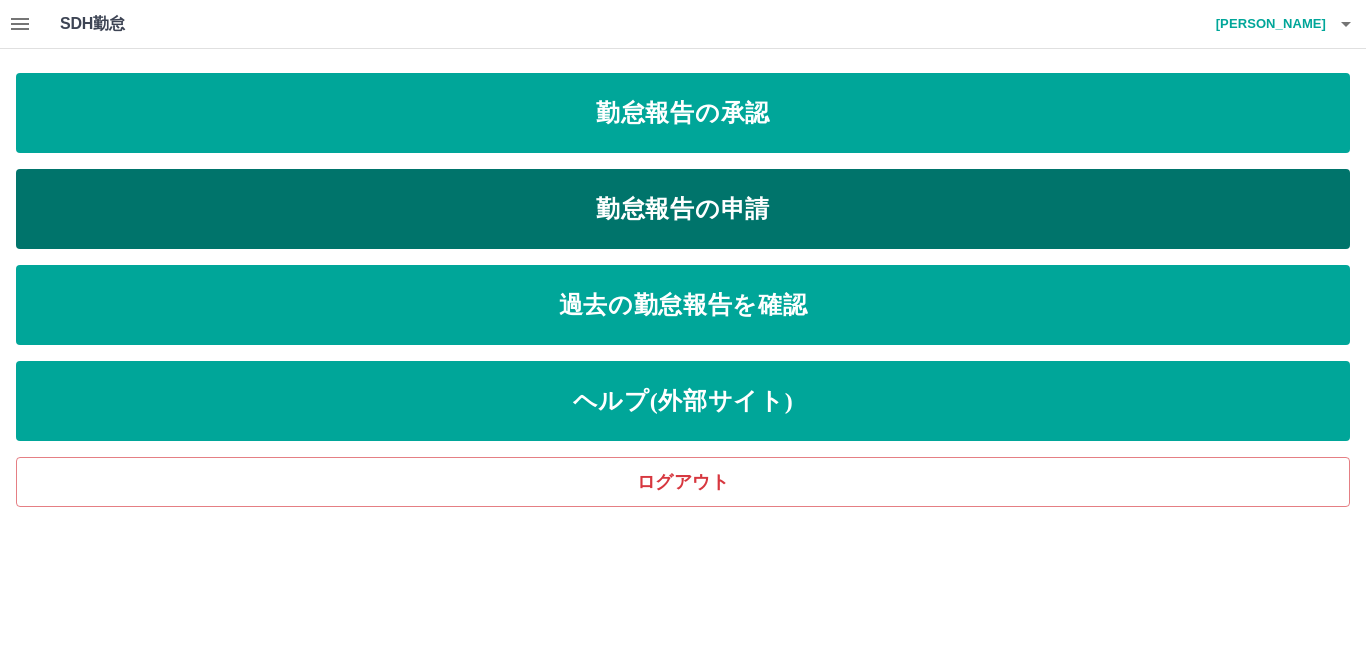 click on "勤怠報告の申請" at bounding box center [683, 209] 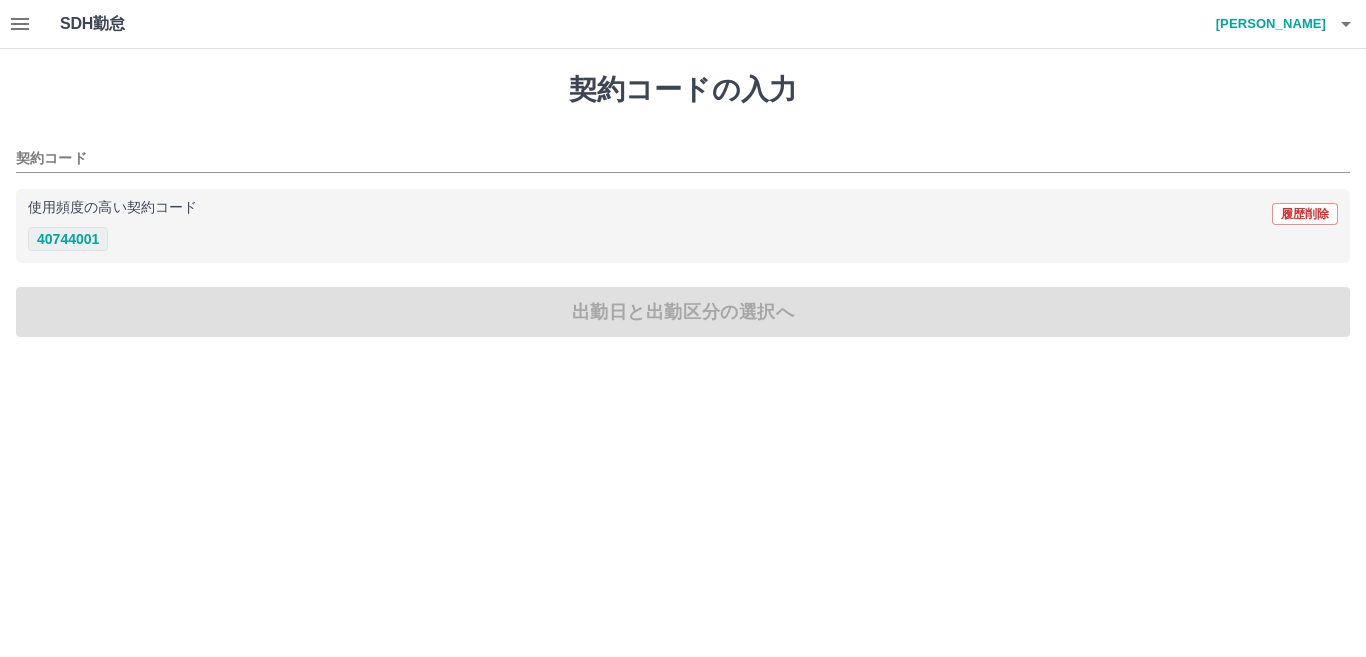 click on "40744001" at bounding box center (68, 239) 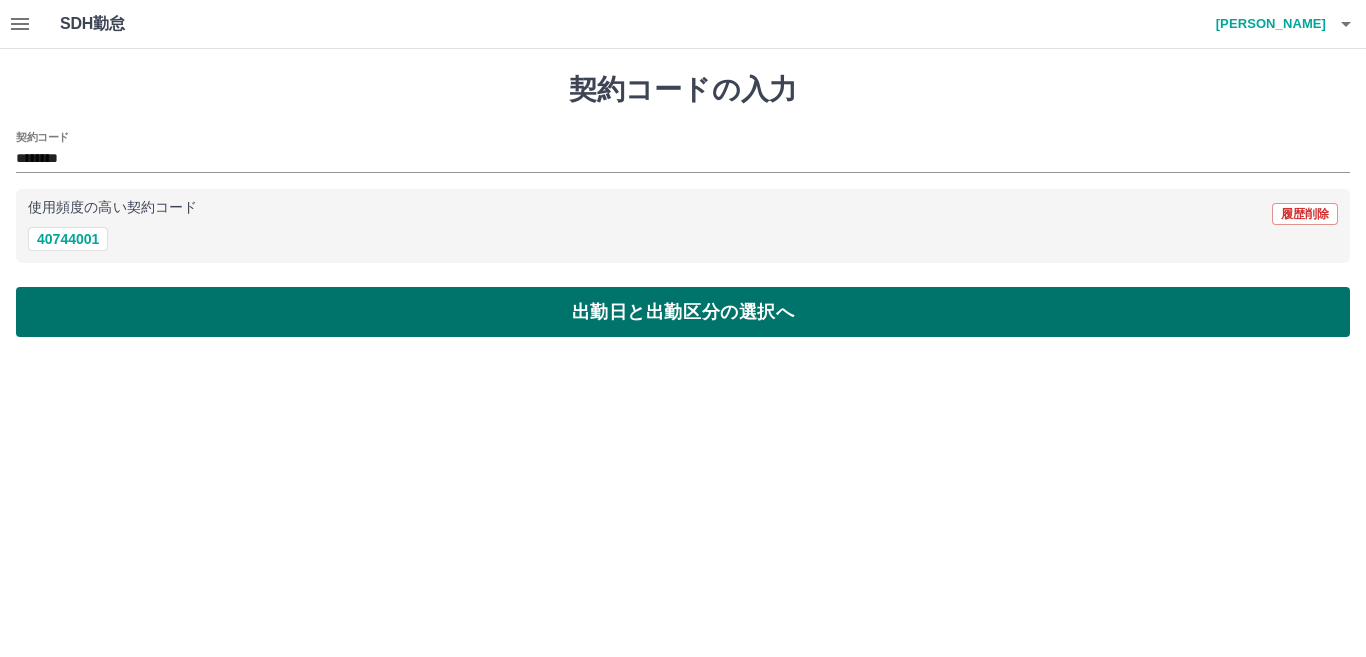 click on "出勤日と出勤区分の選択へ" at bounding box center [683, 312] 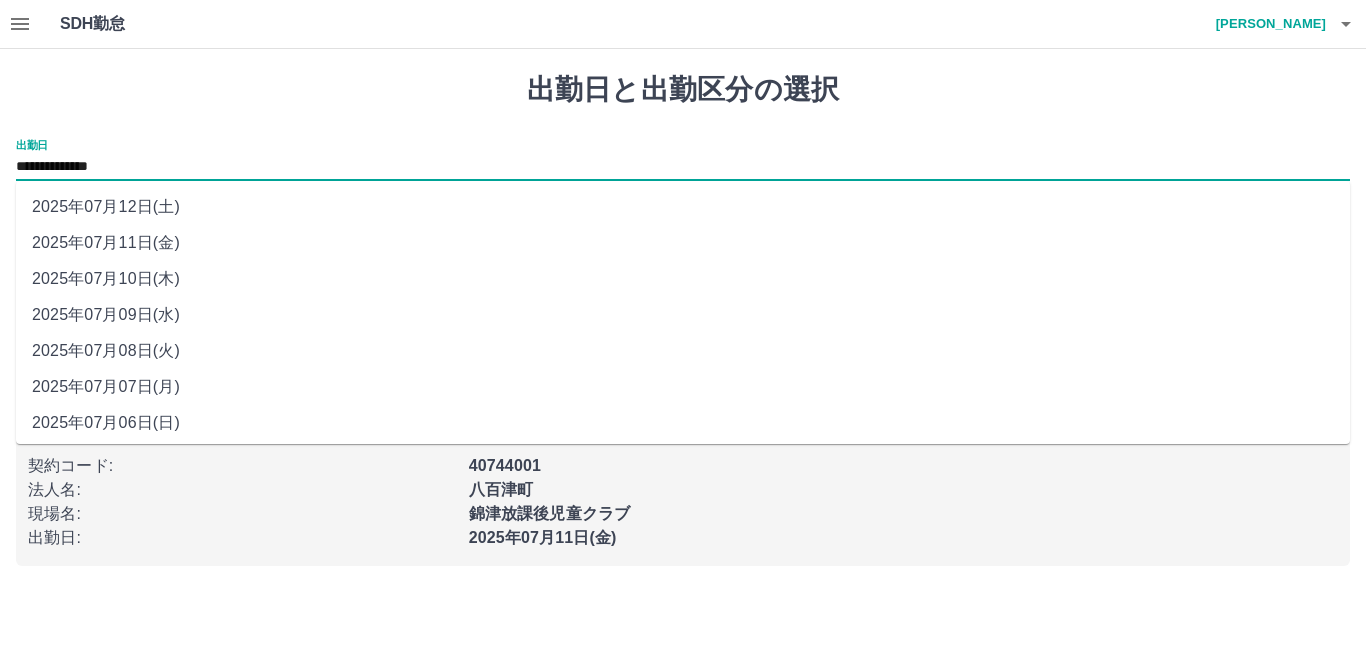 click on "**********" at bounding box center (683, 167) 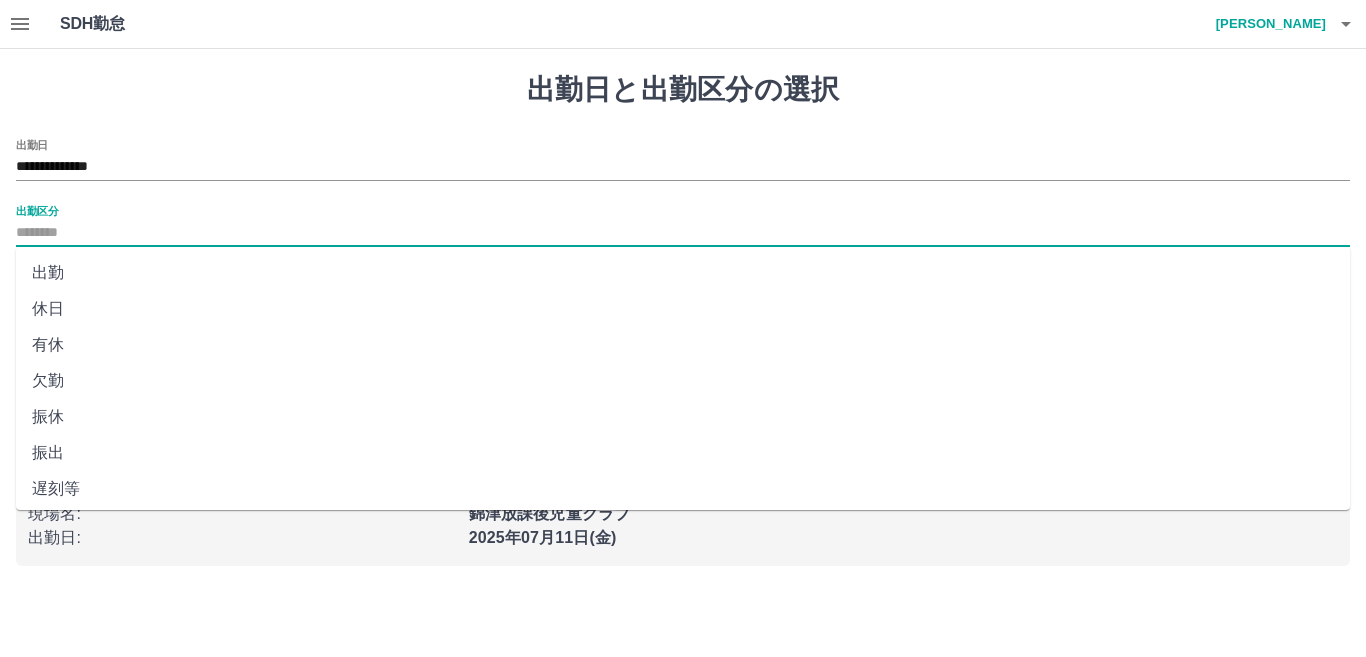 click on "出勤区分" at bounding box center (683, 233) 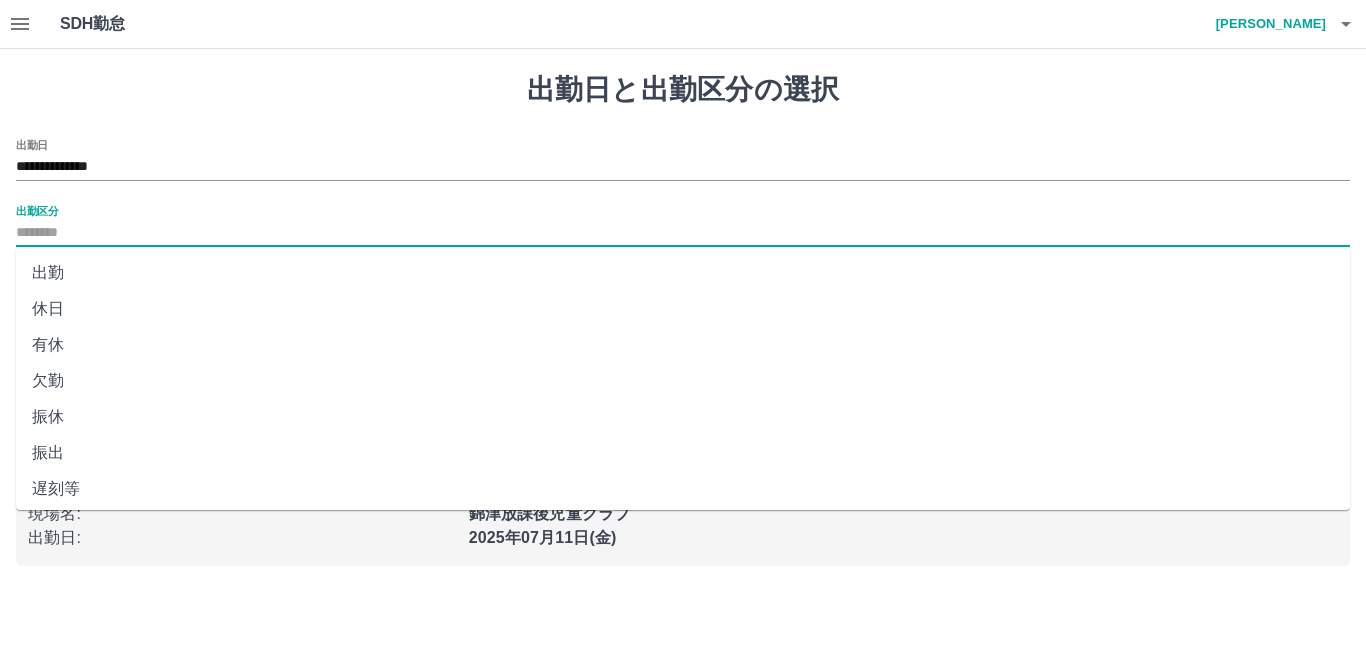 click on "出勤" at bounding box center (683, 273) 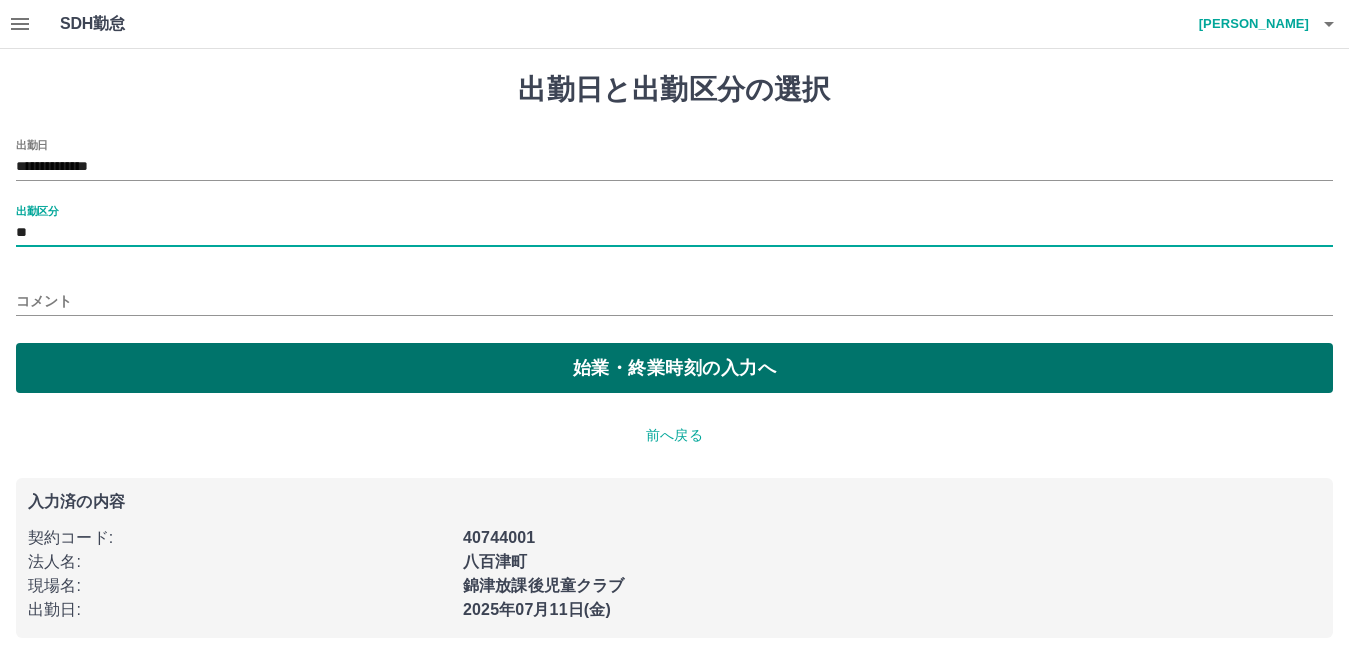 click on "始業・終業時刻の入力へ" at bounding box center (674, 368) 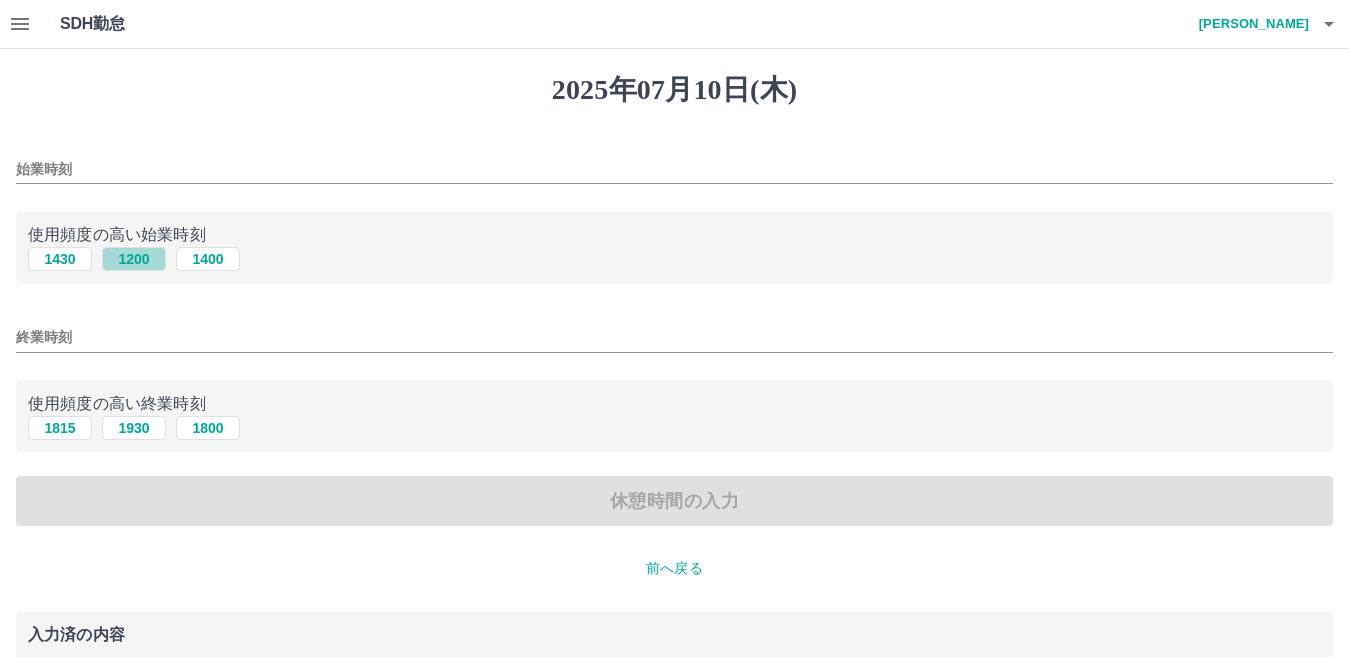 click on "1200" at bounding box center (134, 259) 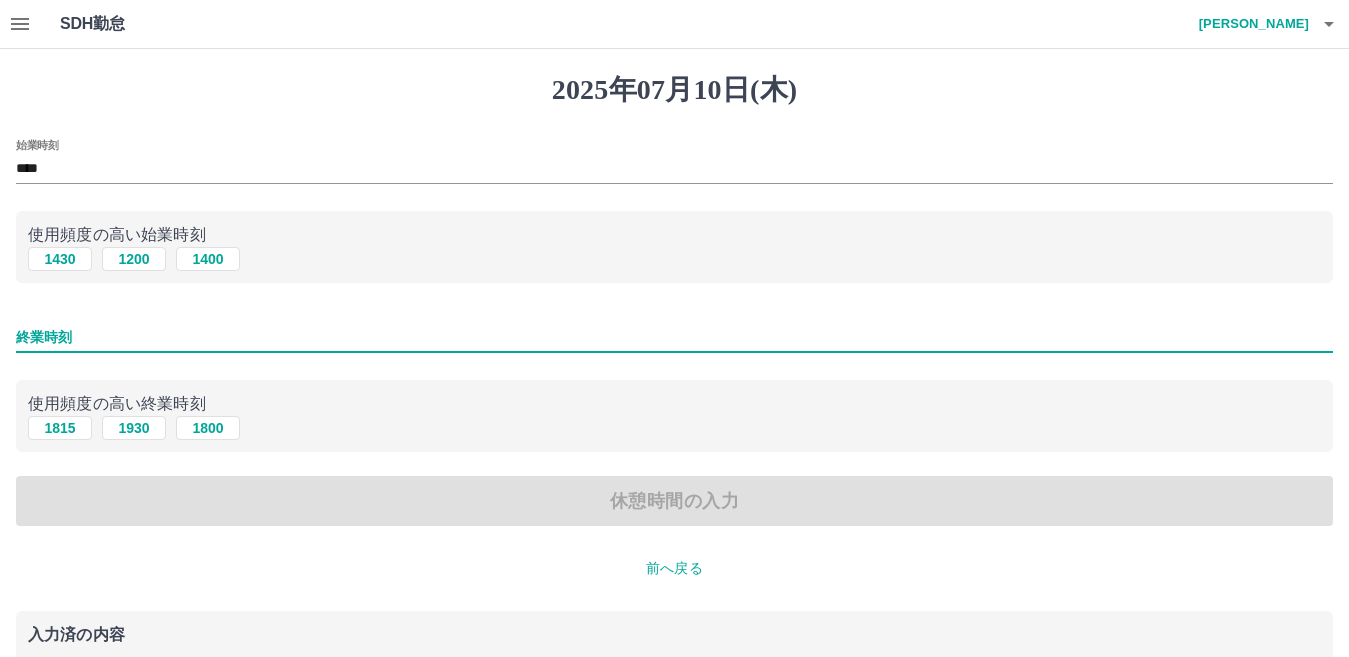 click on "終業時刻" at bounding box center [674, 337] 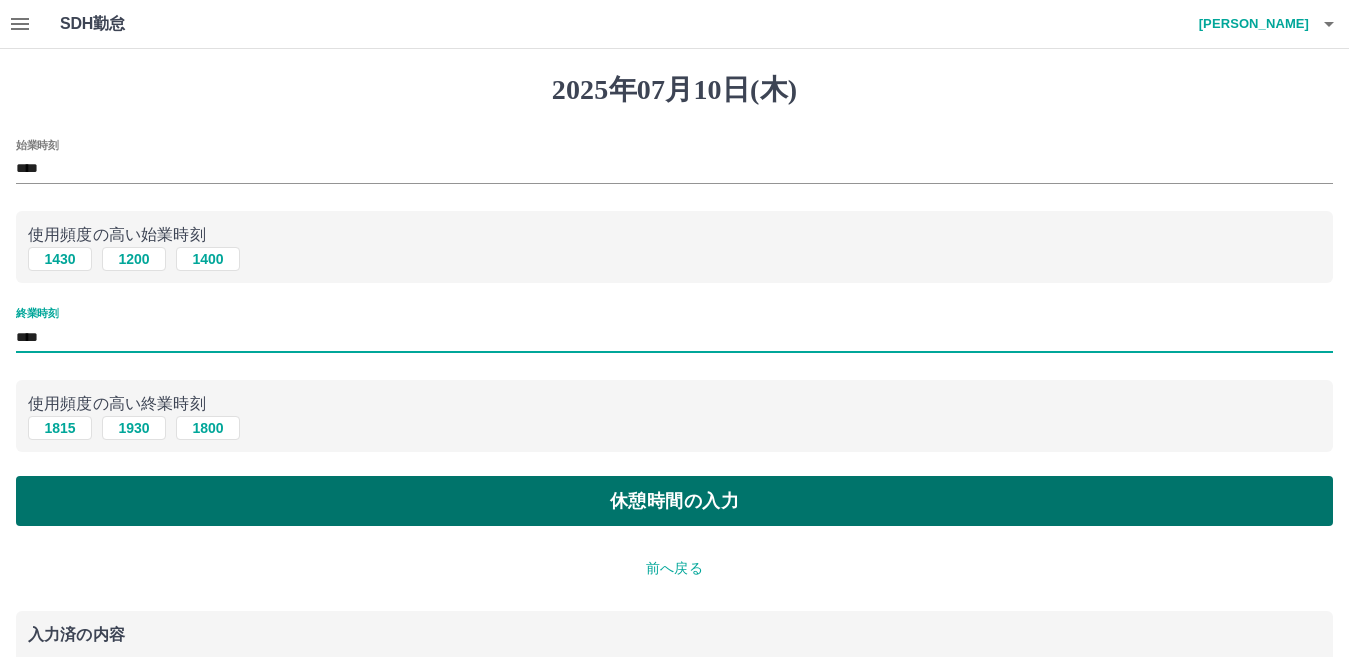 click on "休憩時間の入力" at bounding box center [674, 501] 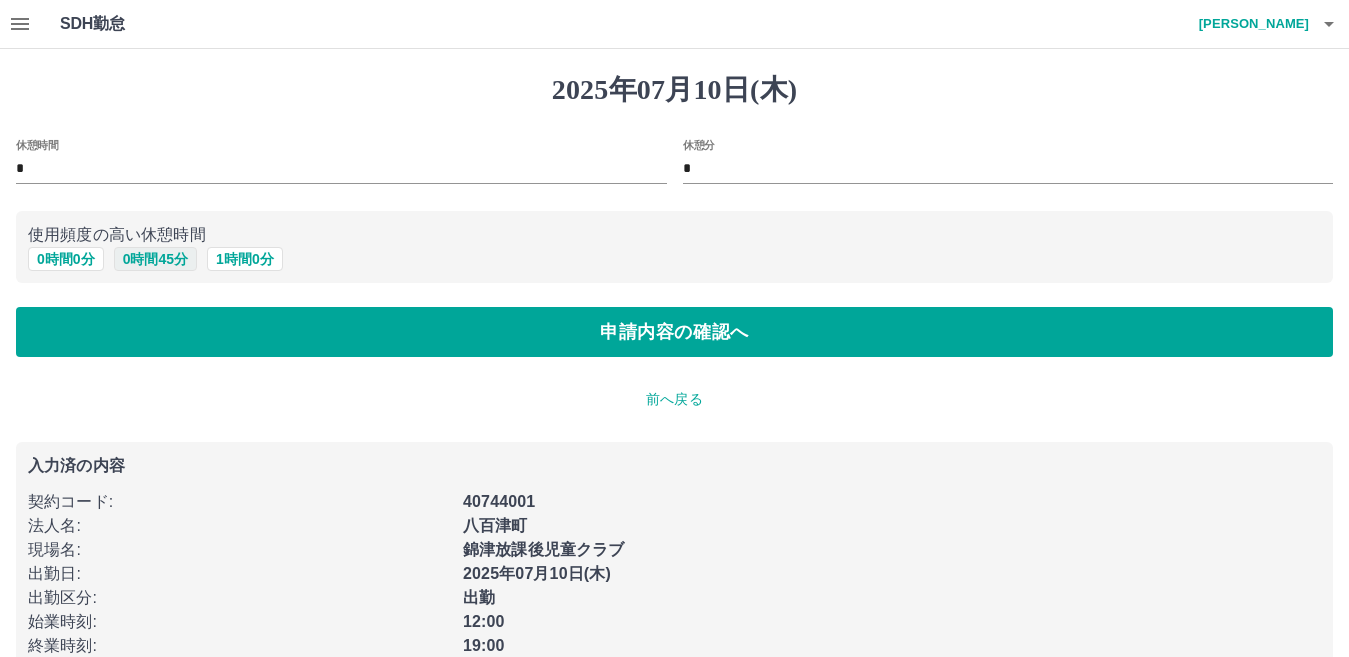 click on "0 時間 45 分" at bounding box center [155, 259] 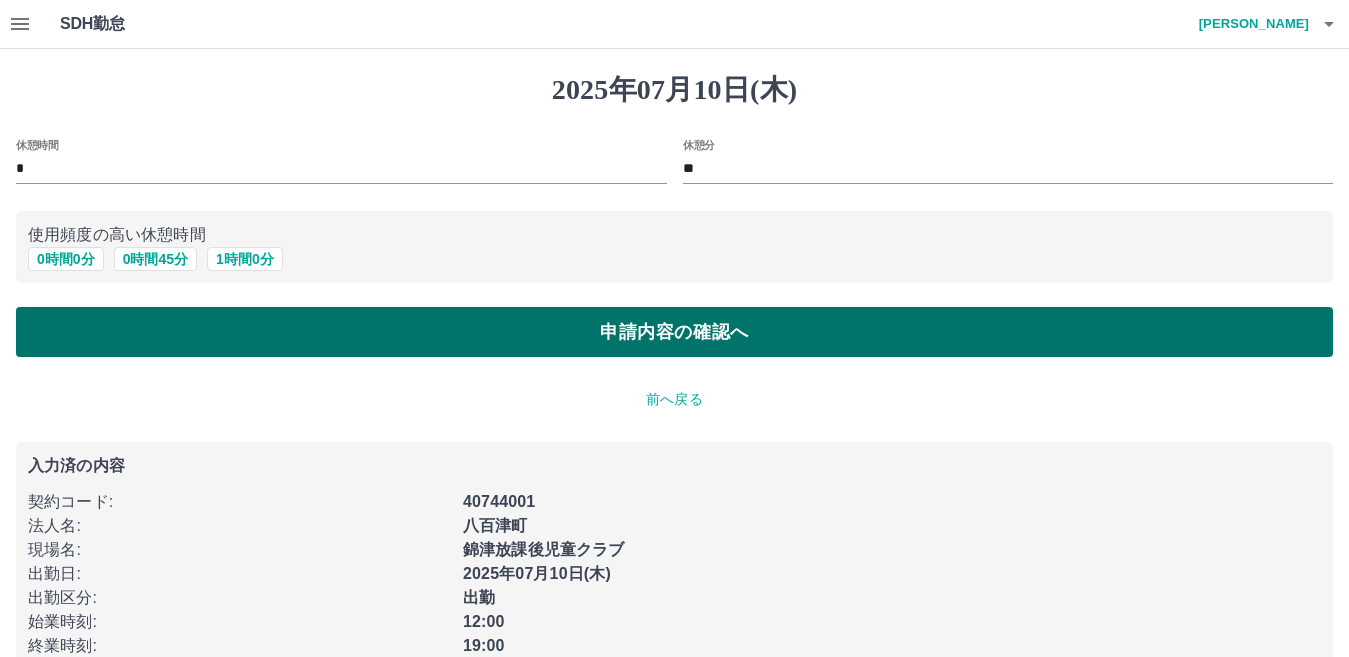 click on "申請内容の確認へ" at bounding box center [674, 332] 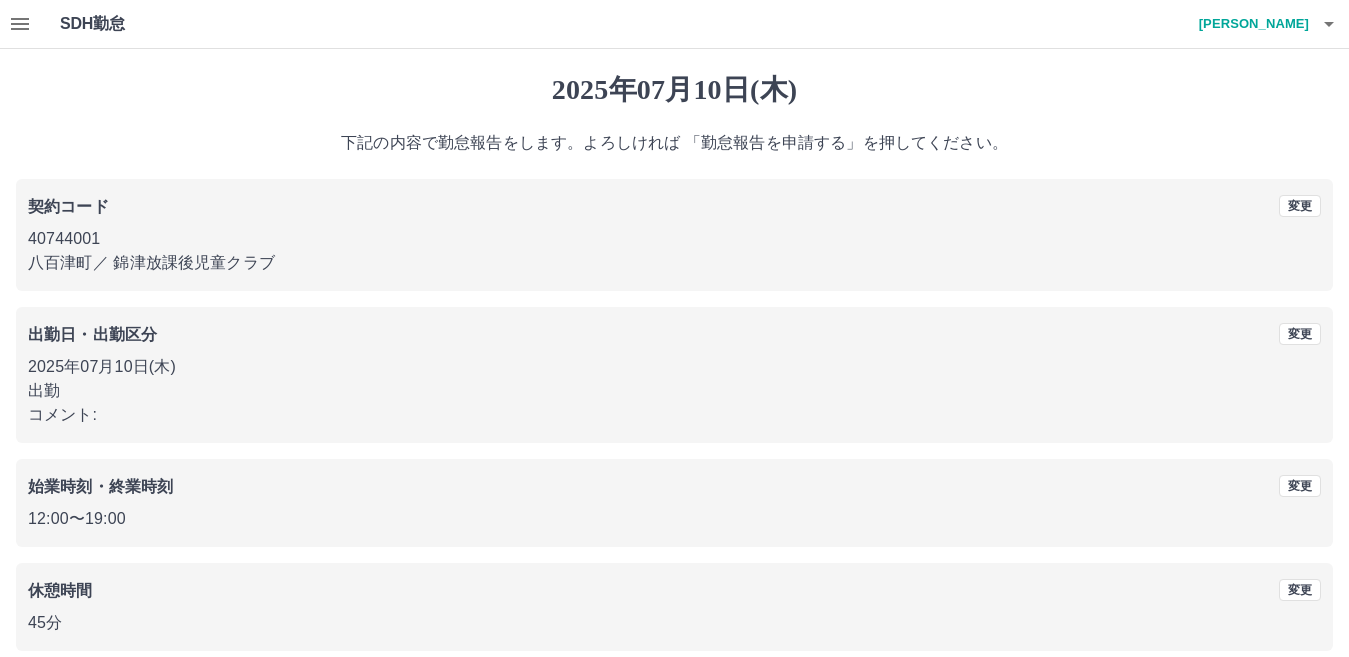 scroll, scrollTop: 92, scrollLeft: 0, axis: vertical 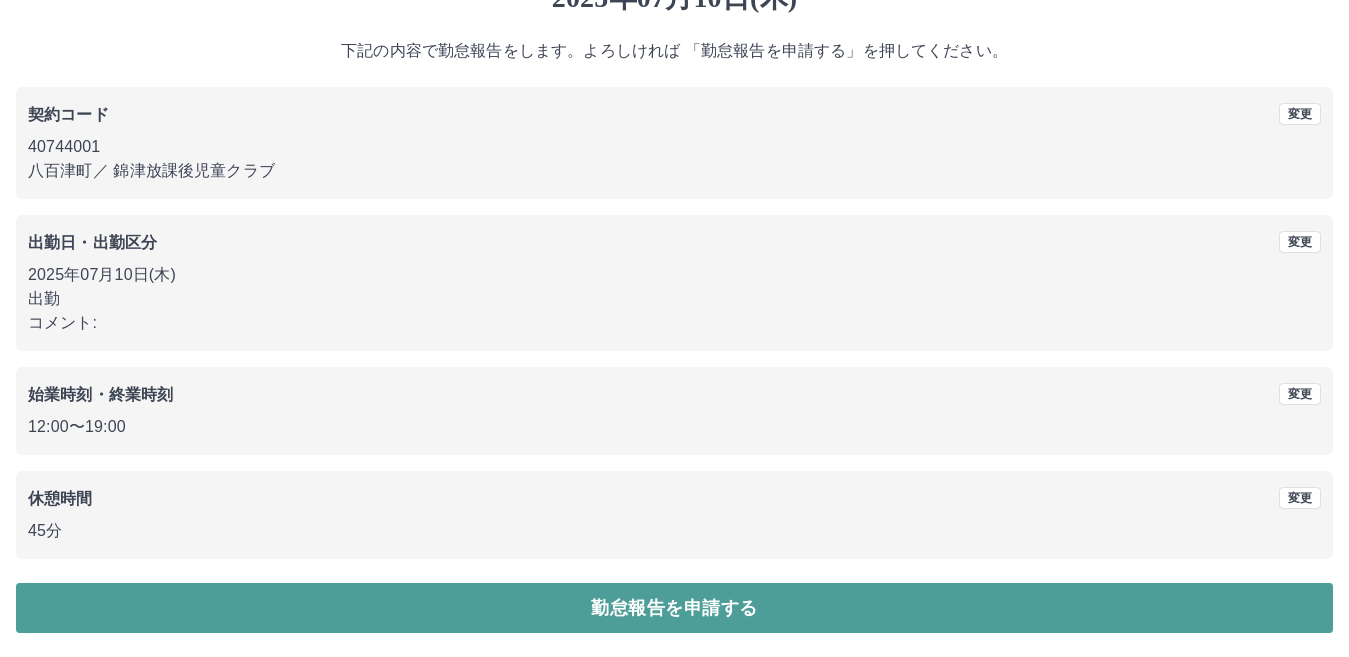 click on "勤怠報告を申請する" at bounding box center [674, 608] 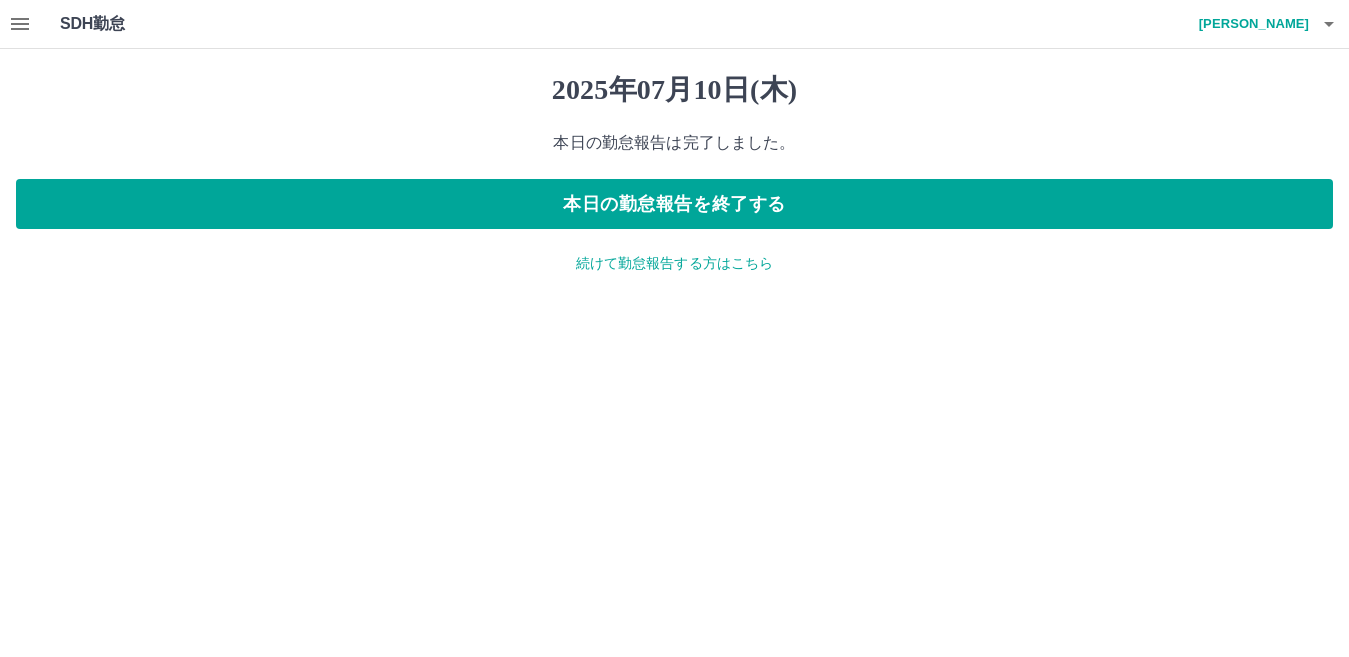 scroll, scrollTop: 0, scrollLeft: 0, axis: both 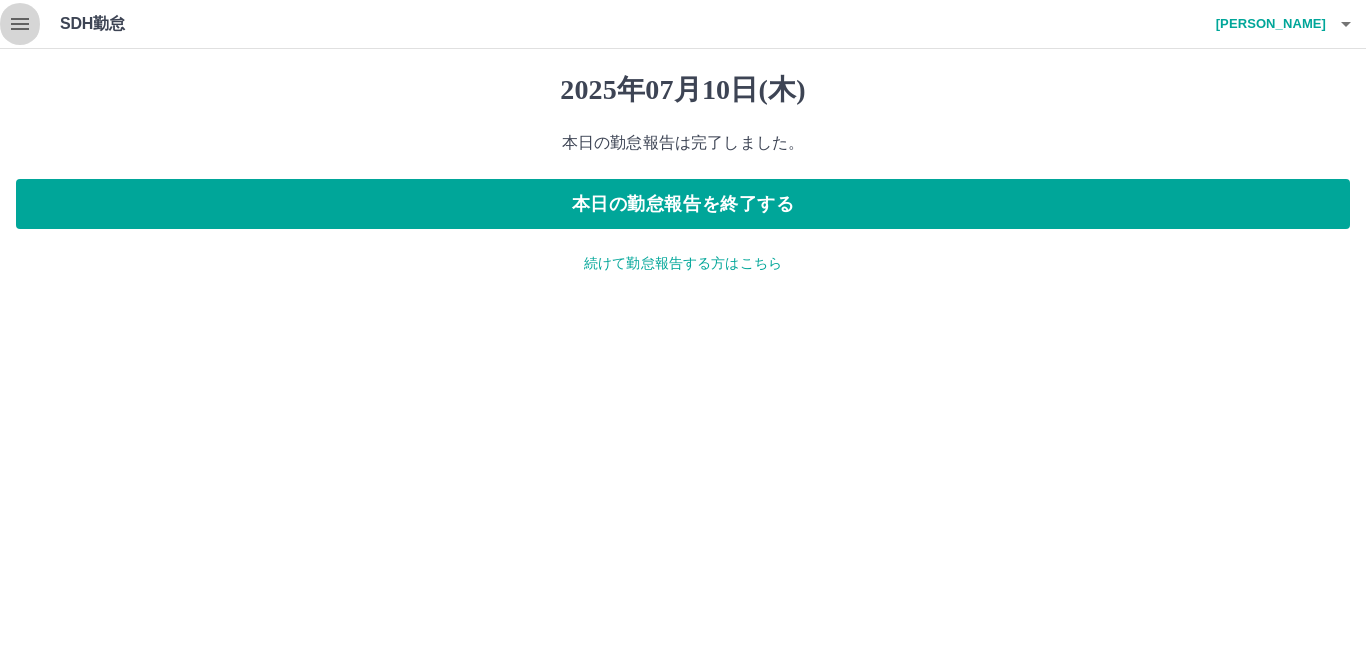 click 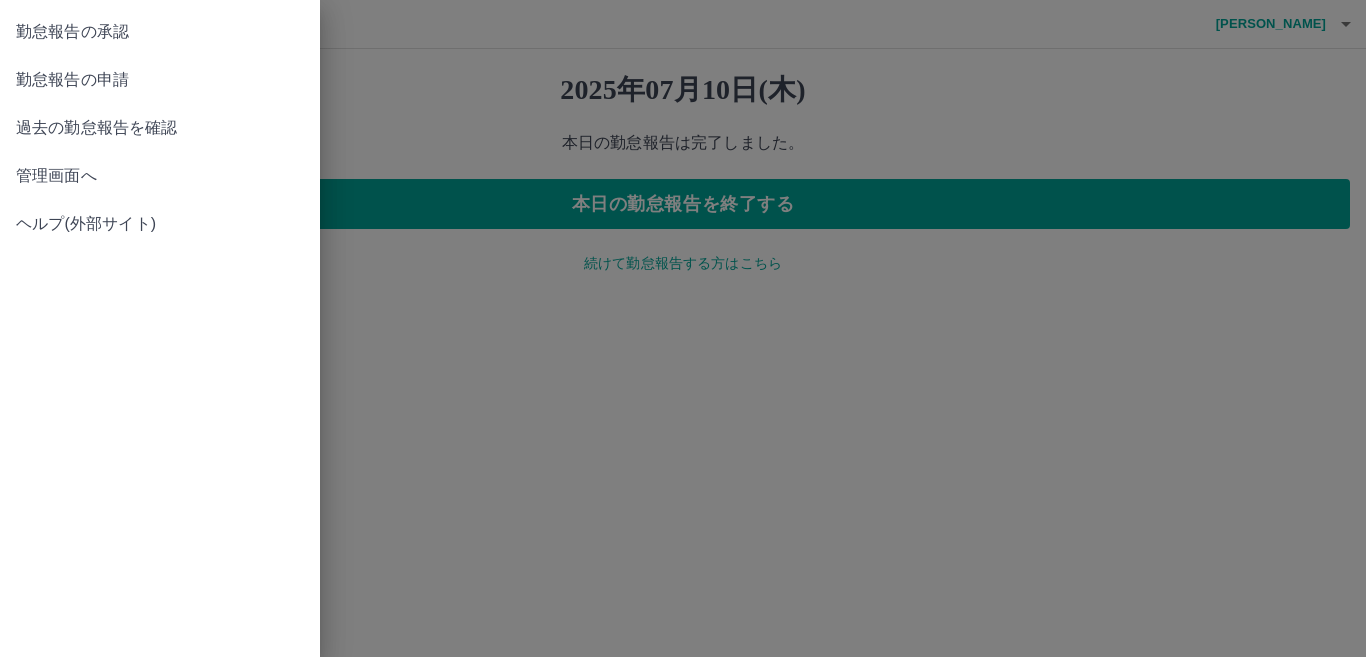click on "勤怠報告の承認" at bounding box center [160, 32] 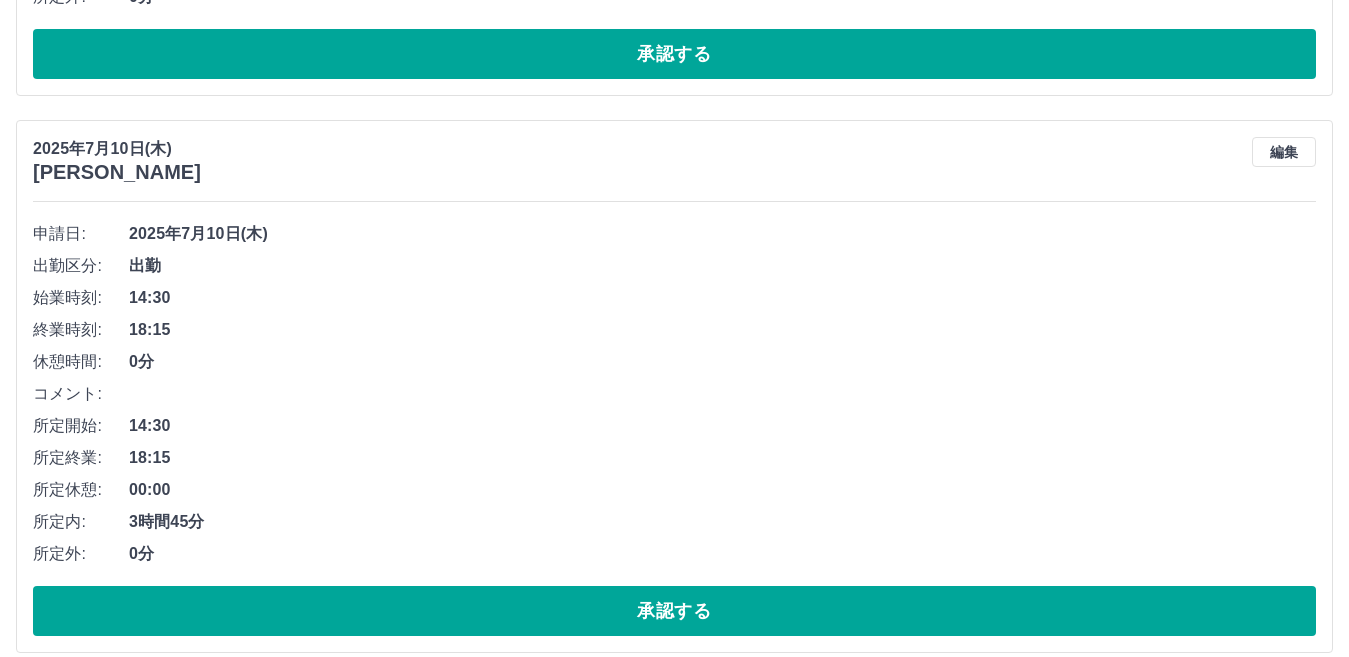 scroll, scrollTop: 962, scrollLeft: 0, axis: vertical 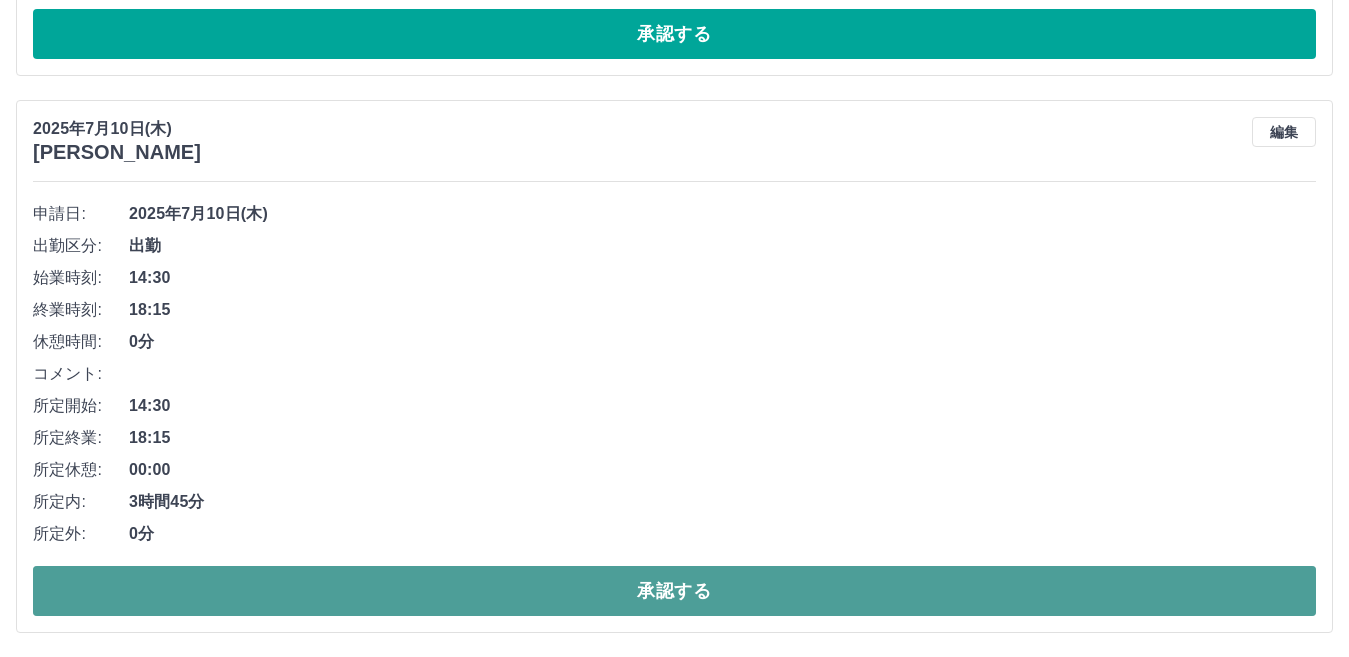 click on "承認する" at bounding box center (674, 591) 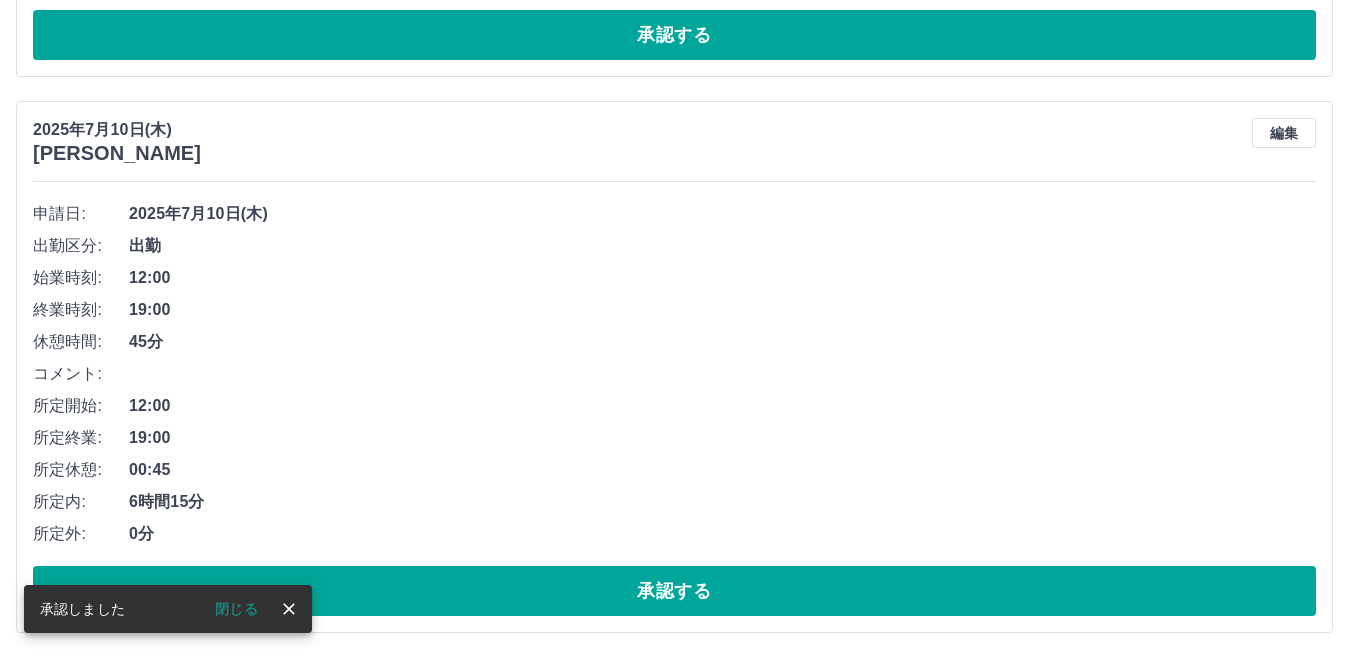 scroll, scrollTop: 405, scrollLeft: 0, axis: vertical 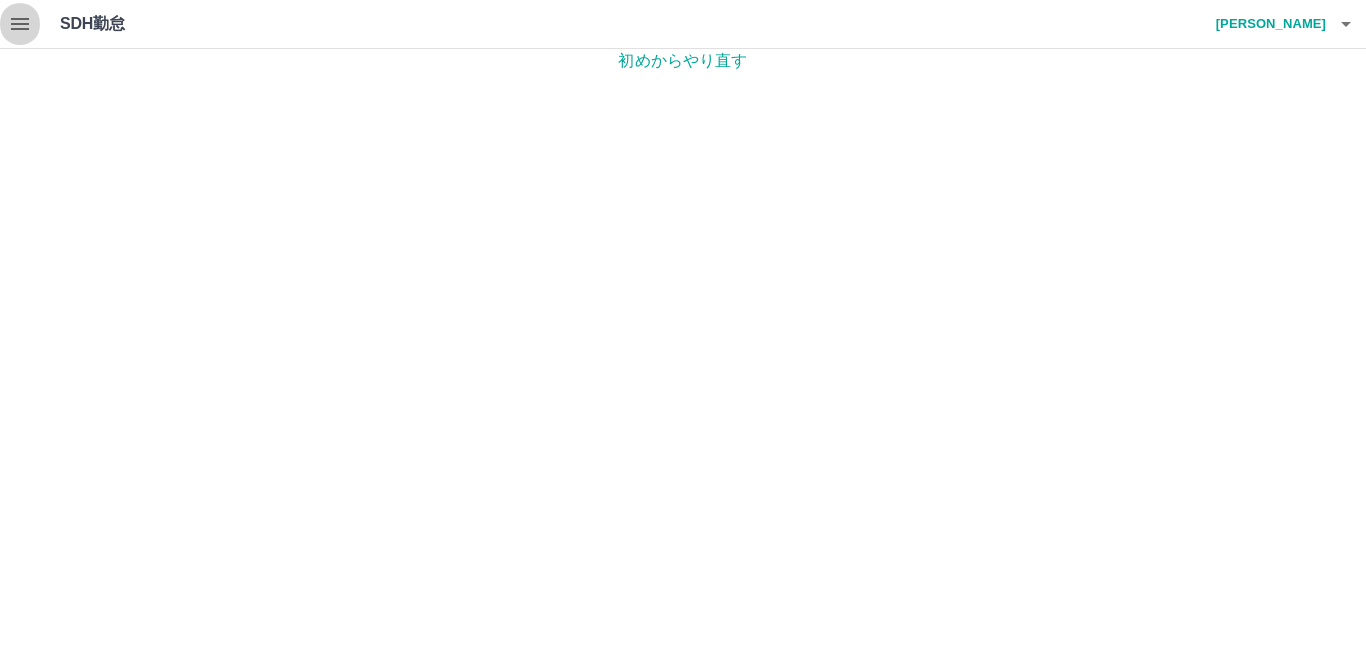 click 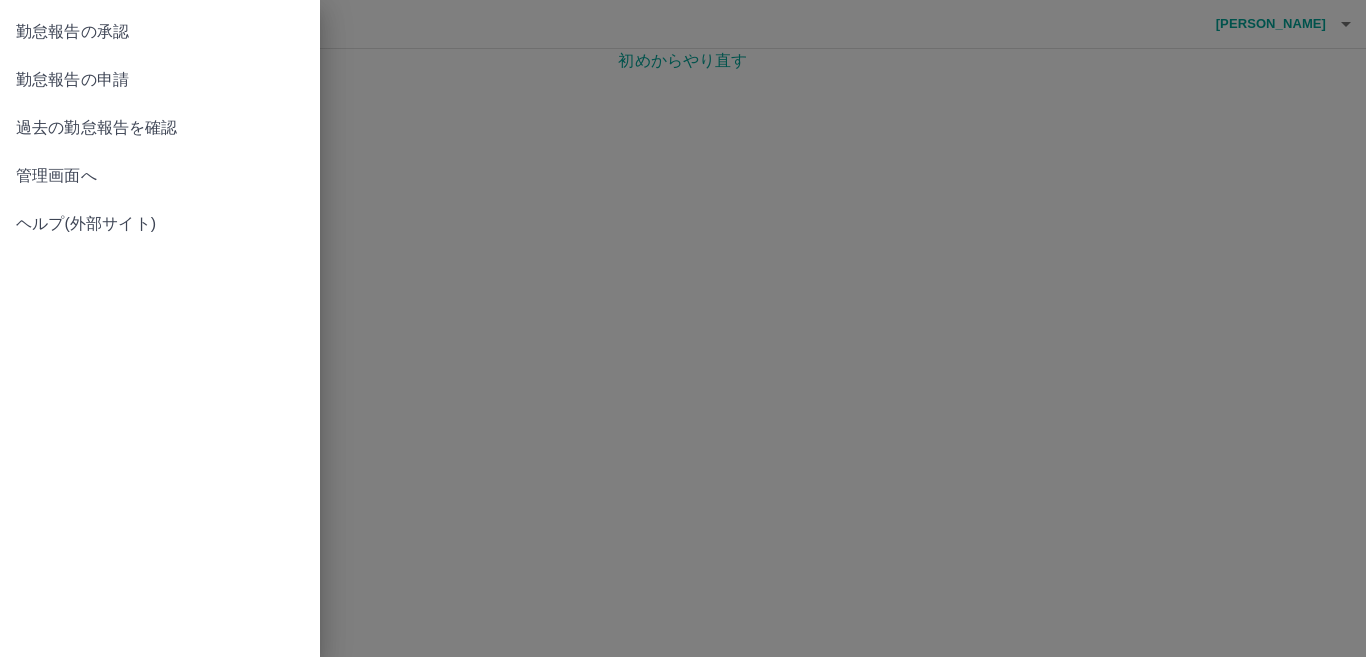 click on "過去の勤怠報告を確認" at bounding box center [160, 128] 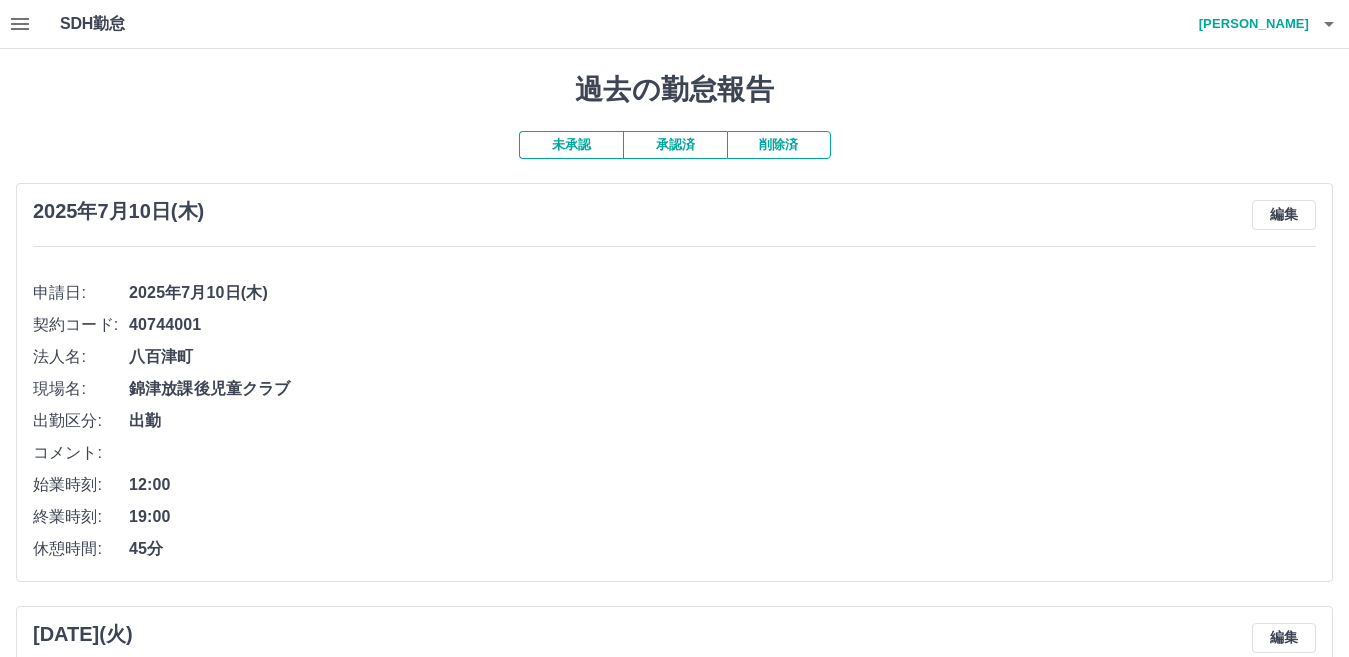click on "承認済" at bounding box center [675, 145] 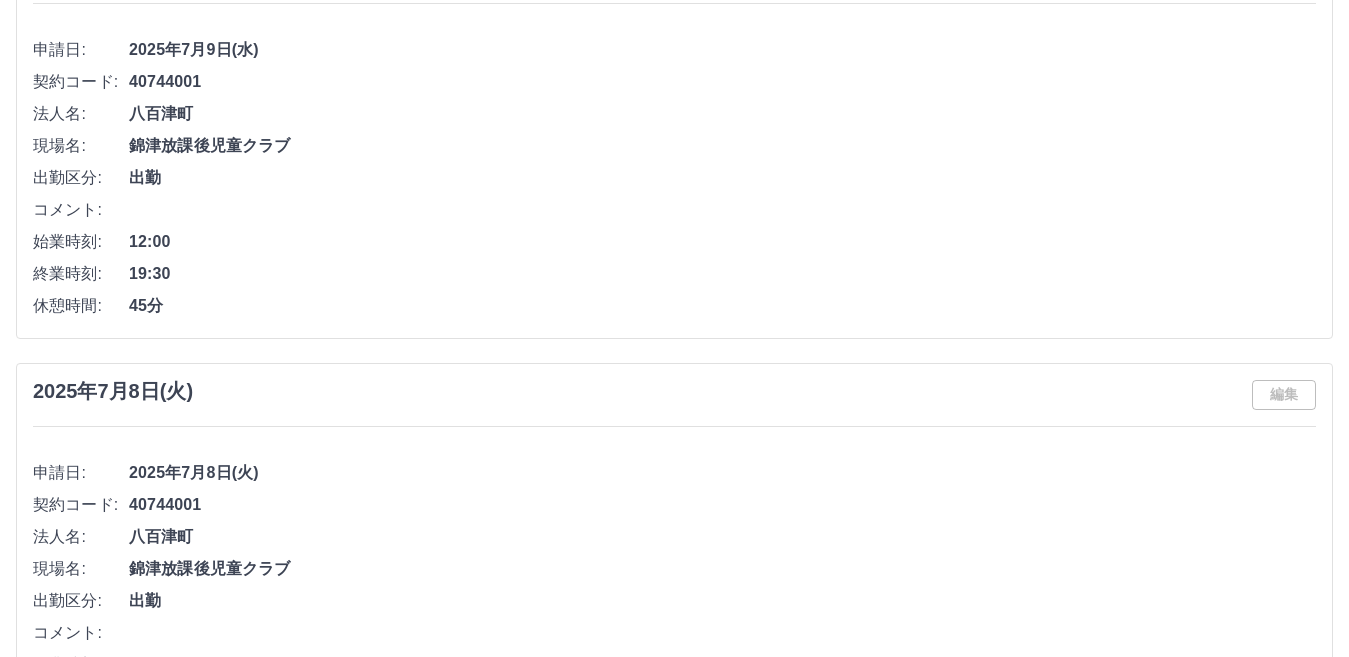 scroll, scrollTop: 0, scrollLeft: 0, axis: both 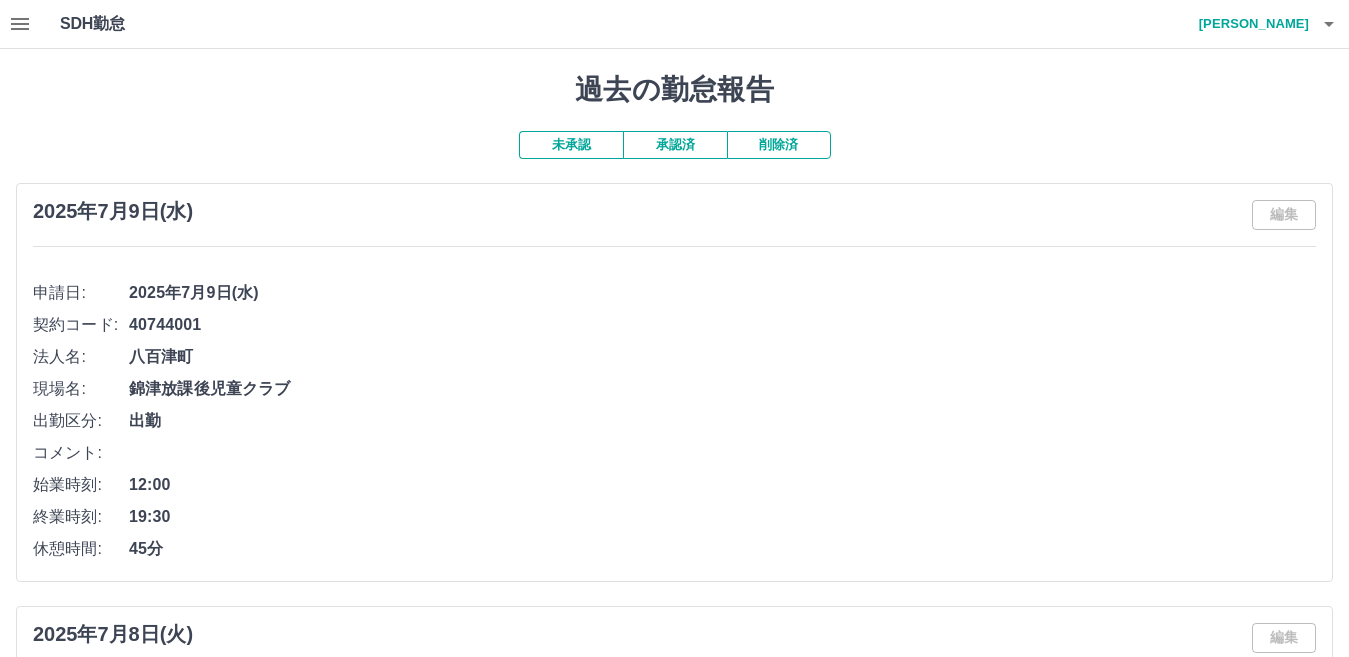 click on "承認済" at bounding box center (675, 145) 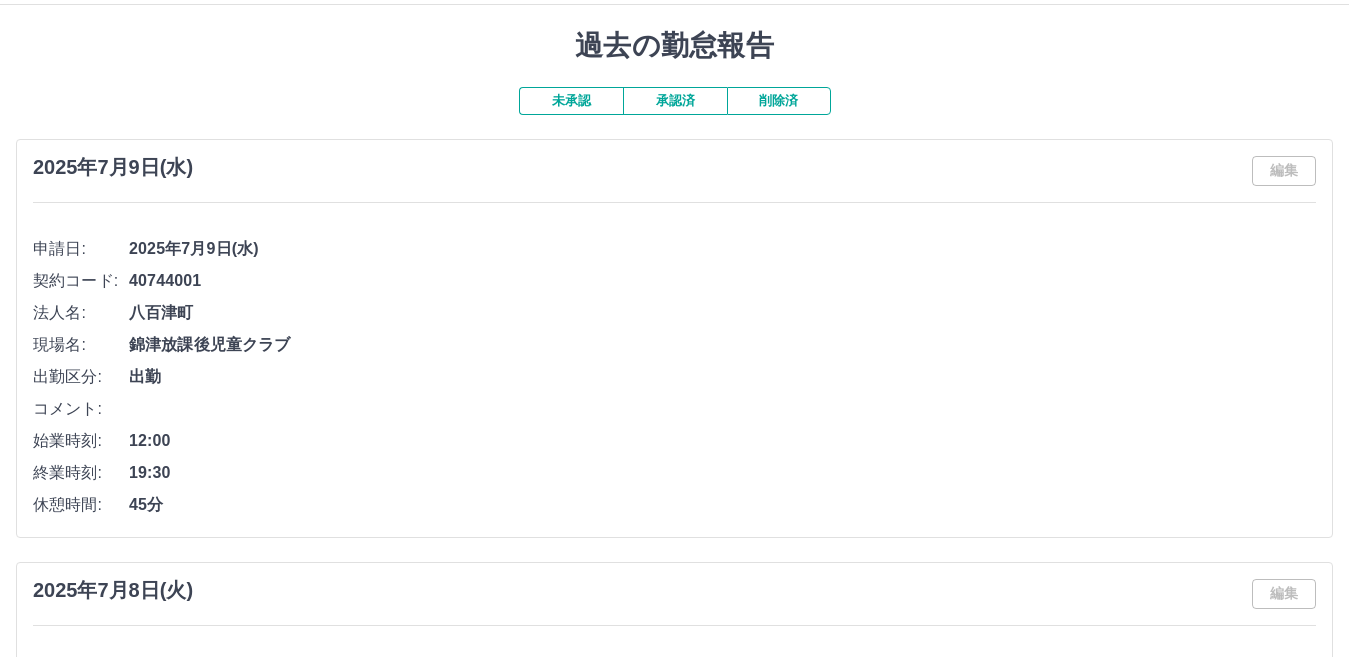 scroll, scrollTop: 0, scrollLeft: 0, axis: both 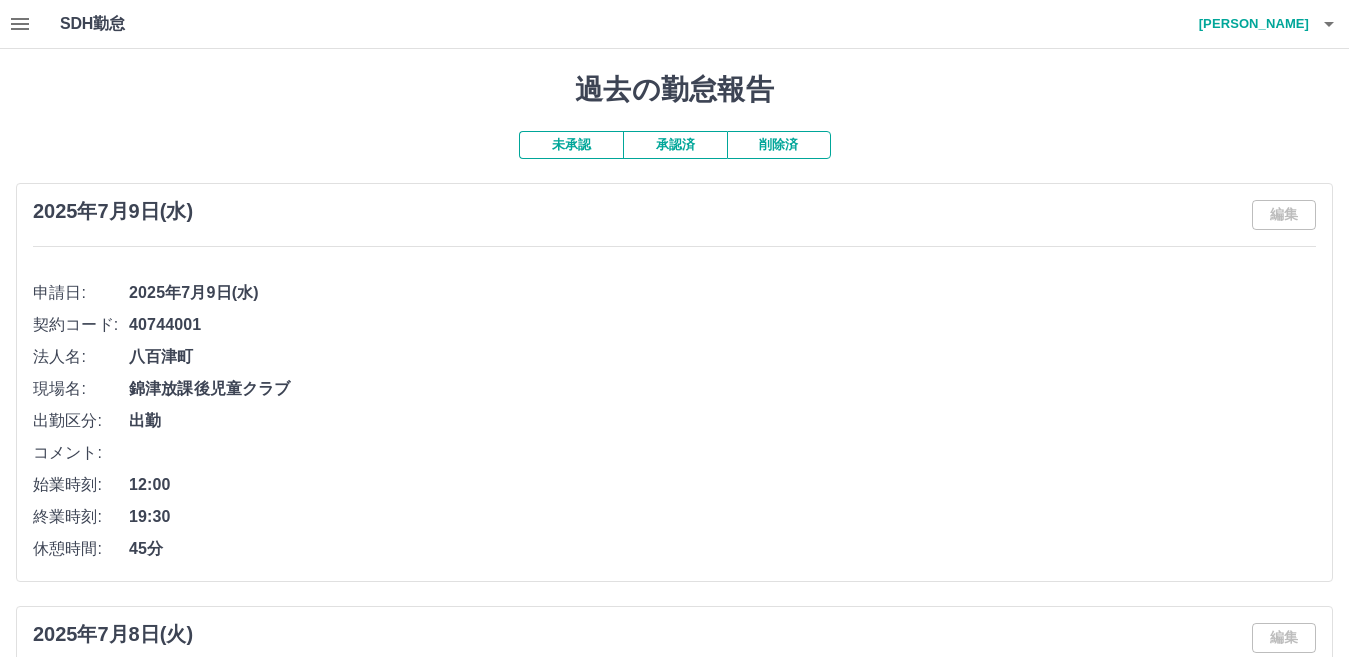 click 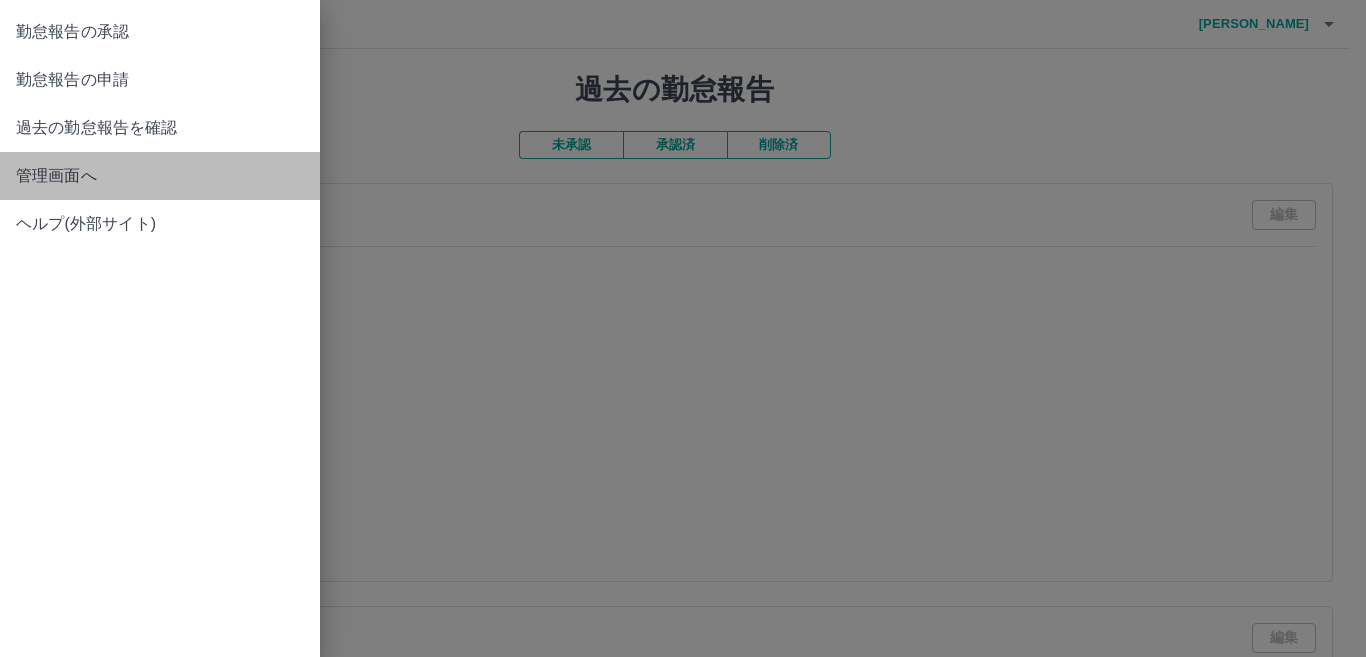 click on "管理画面へ" at bounding box center (160, 176) 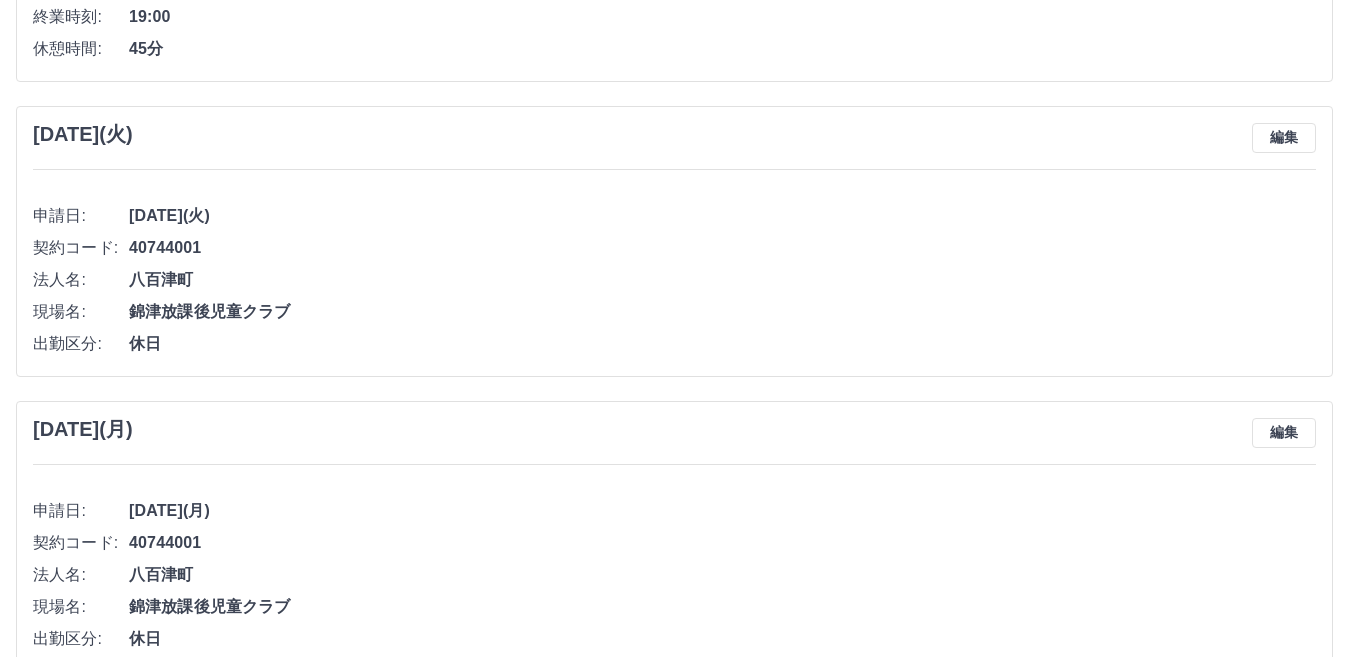 scroll, scrollTop: 0, scrollLeft: 0, axis: both 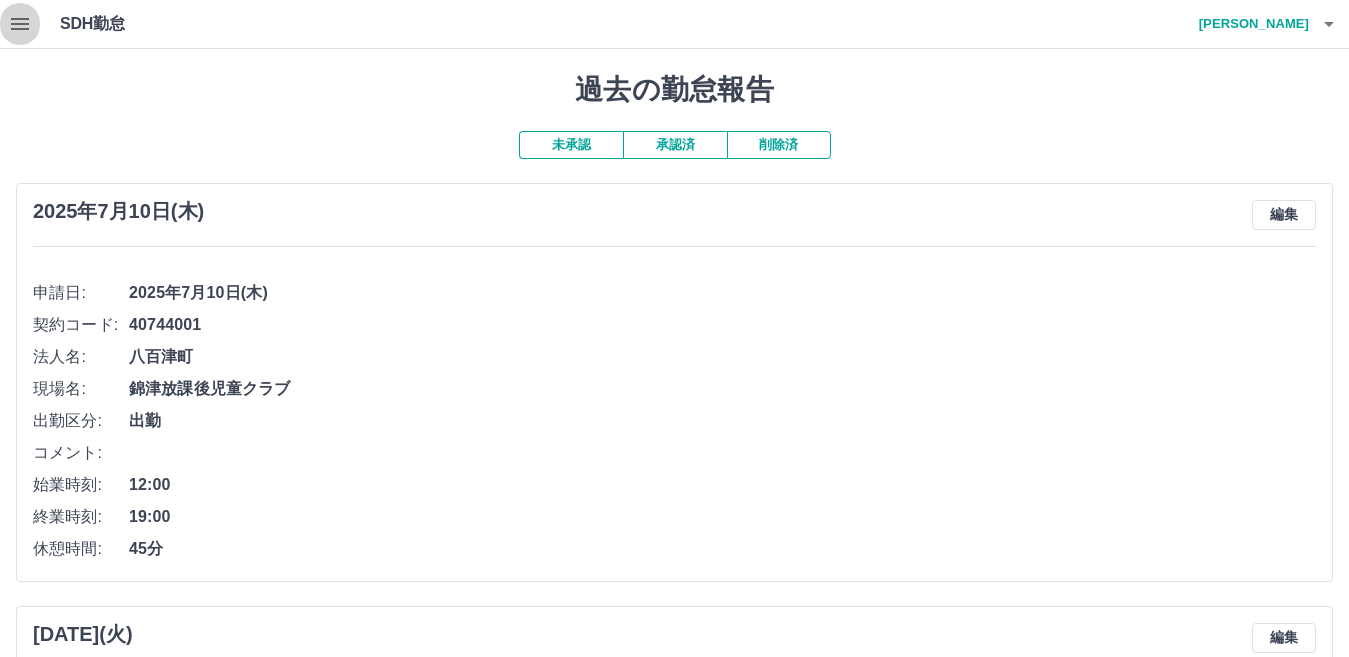 click 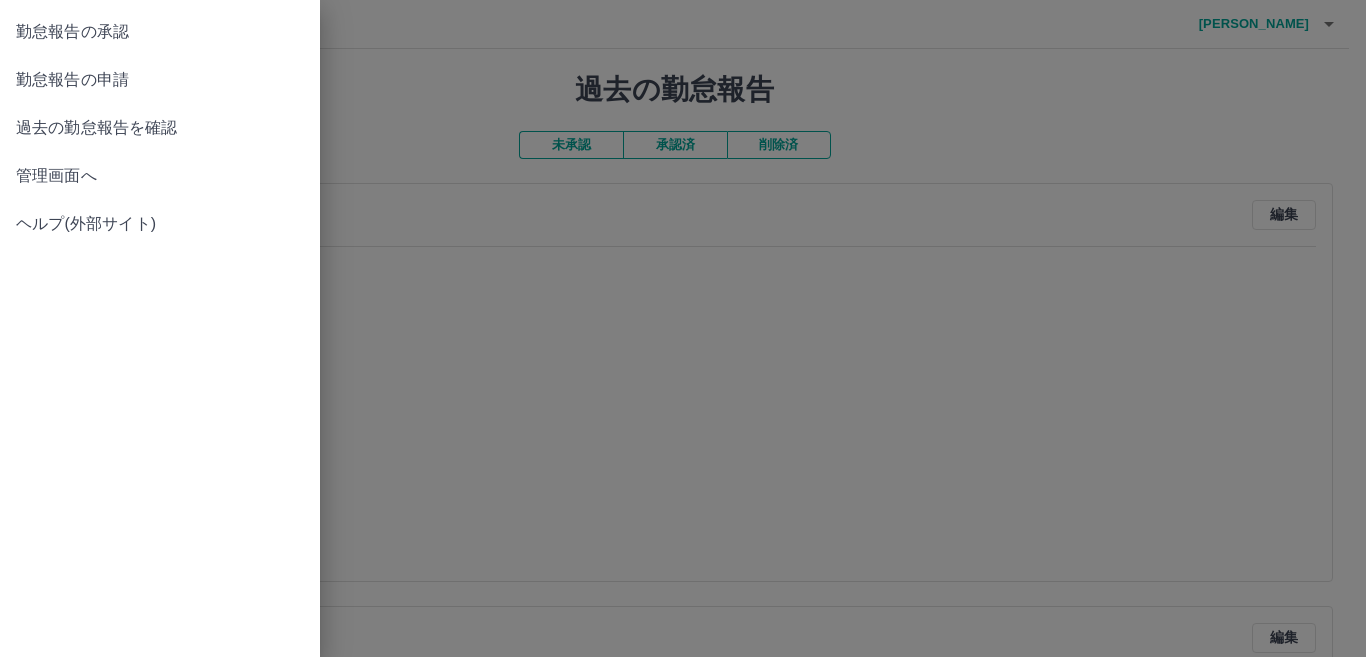 click on "勤怠報告の承認" at bounding box center [160, 32] 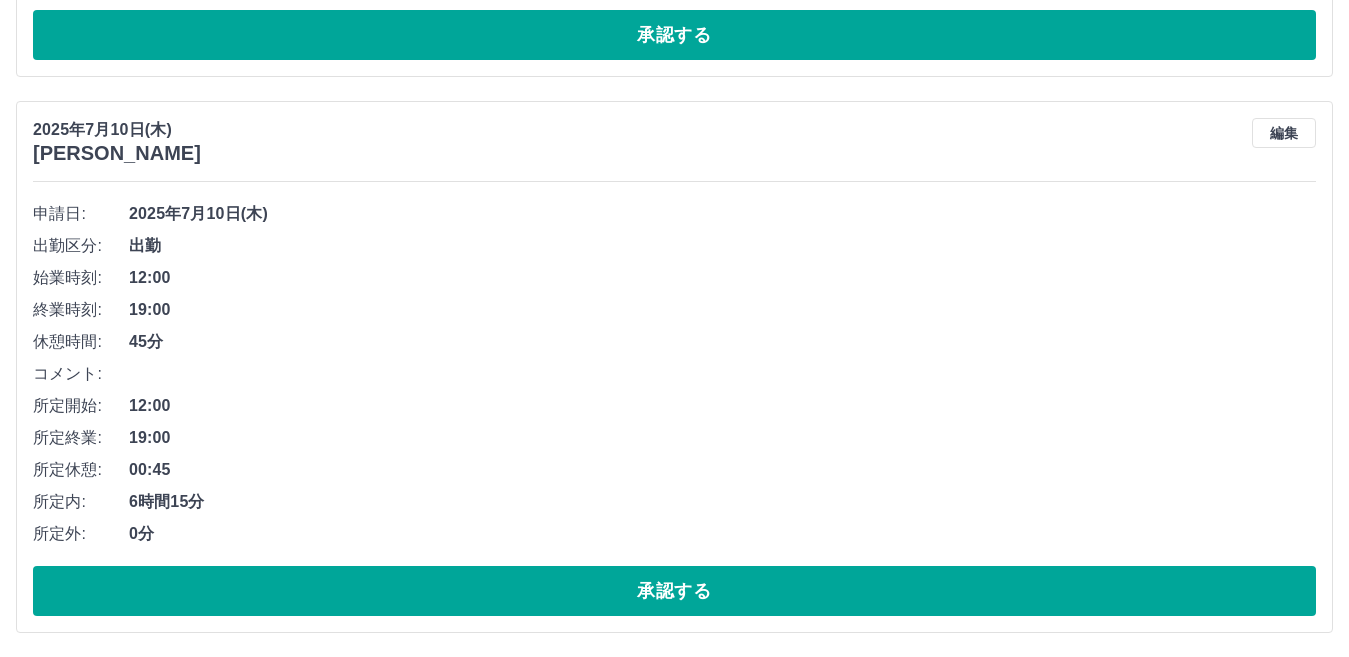 scroll, scrollTop: 405, scrollLeft: 0, axis: vertical 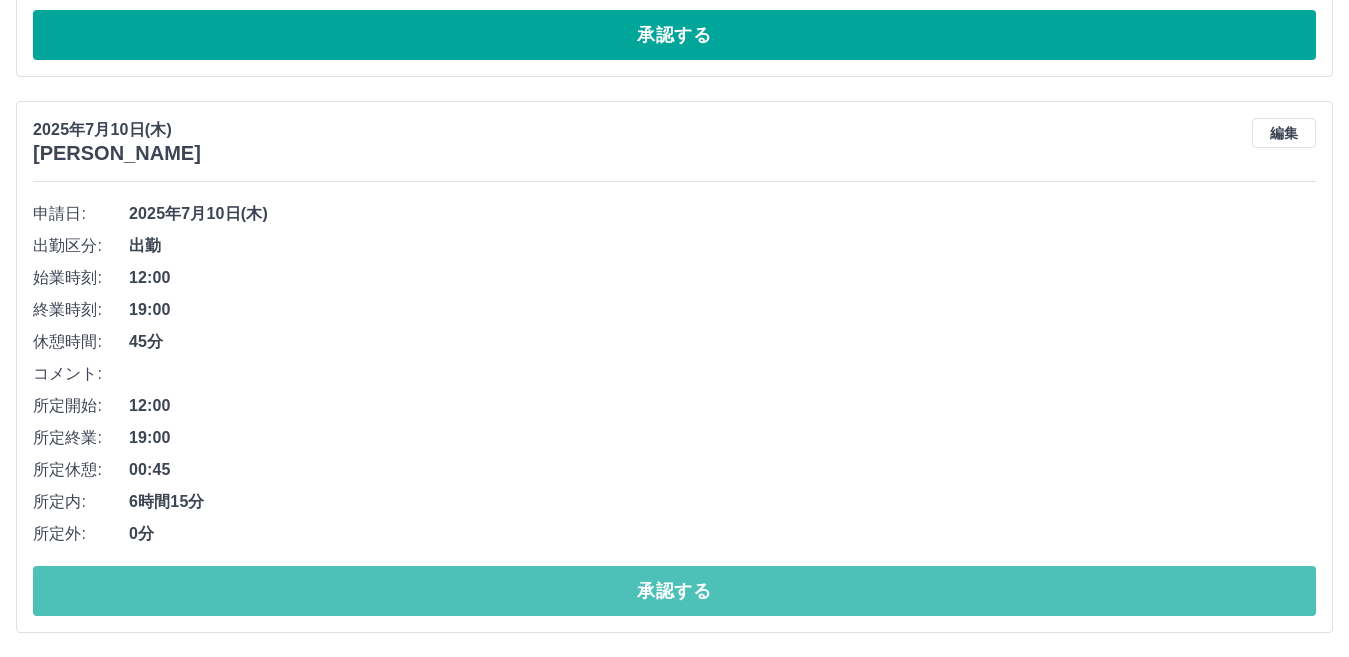 click on "承認する" at bounding box center [674, 591] 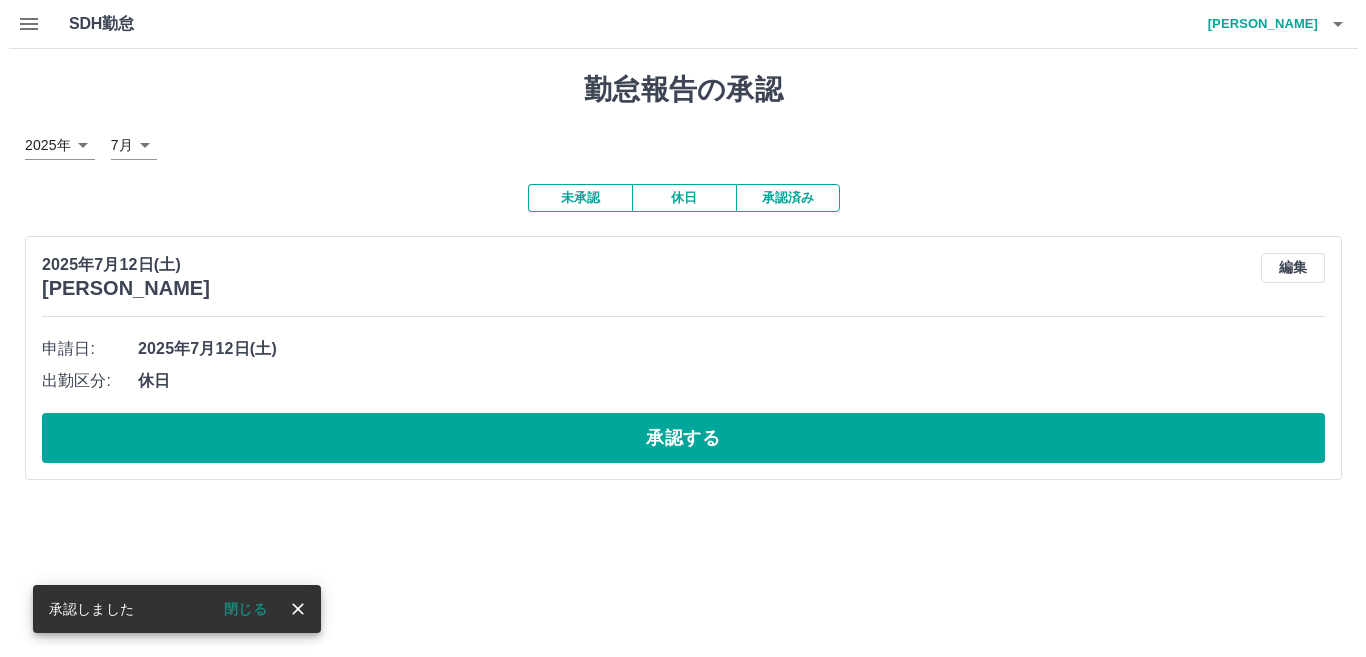 scroll, scrollTop: 0, scrollLeft: 0, axis: both 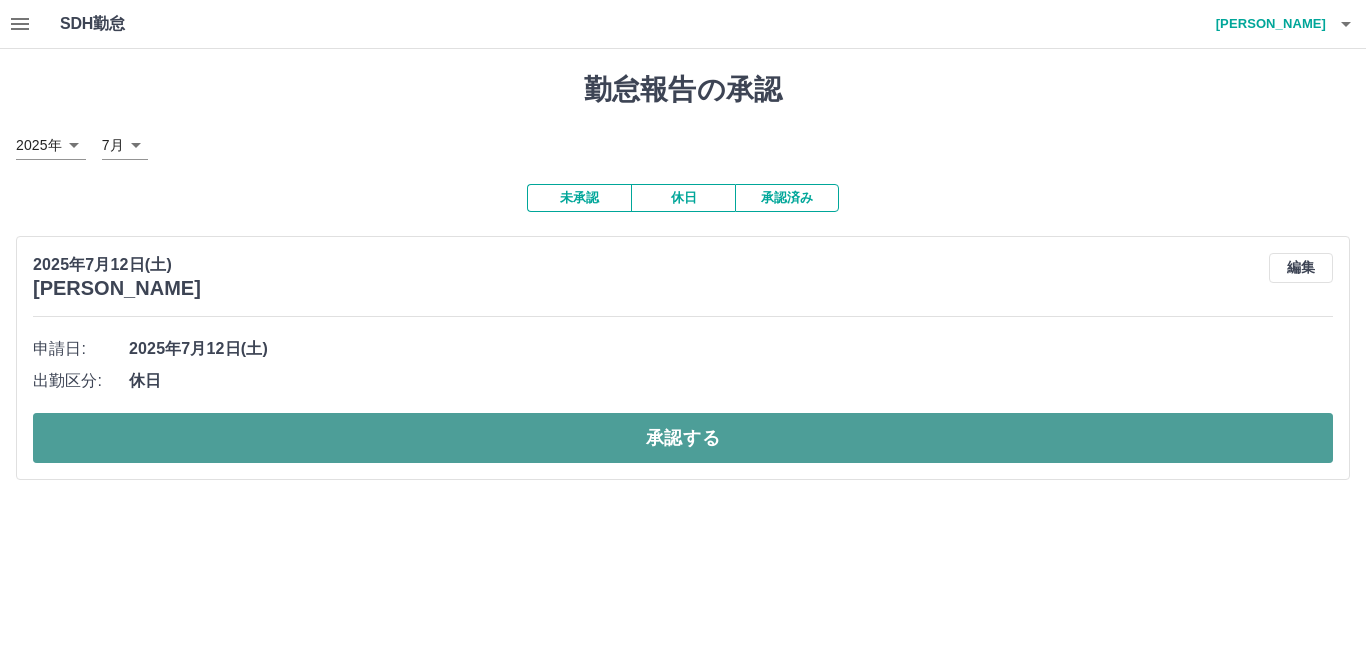 click on "承認する" at bounding box center [683, 438] 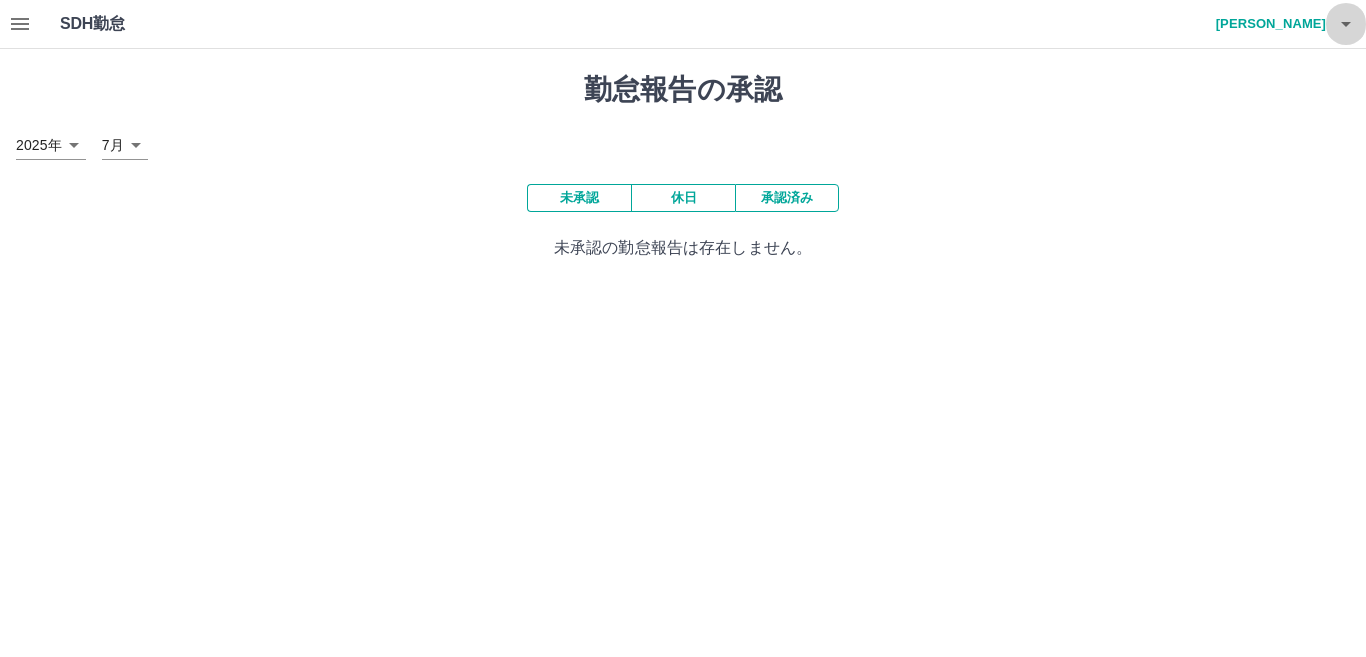 click 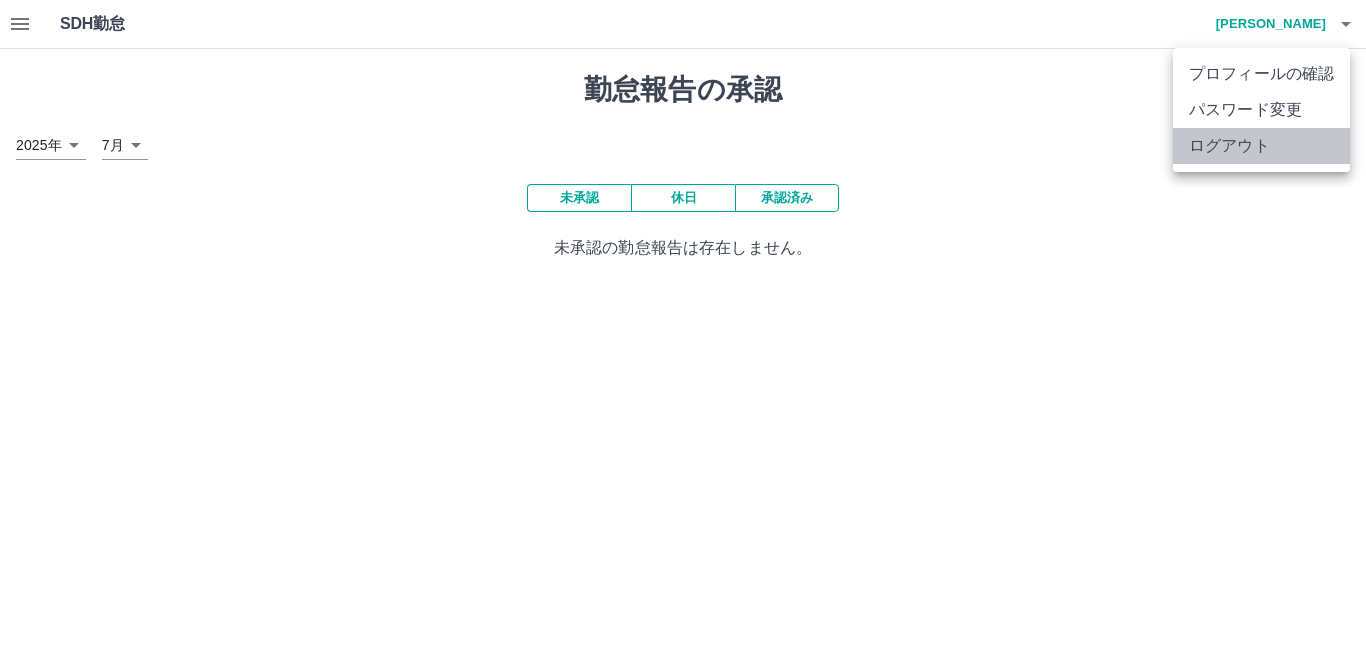 click on "ログアウト" at bounding box center [1261, 146] 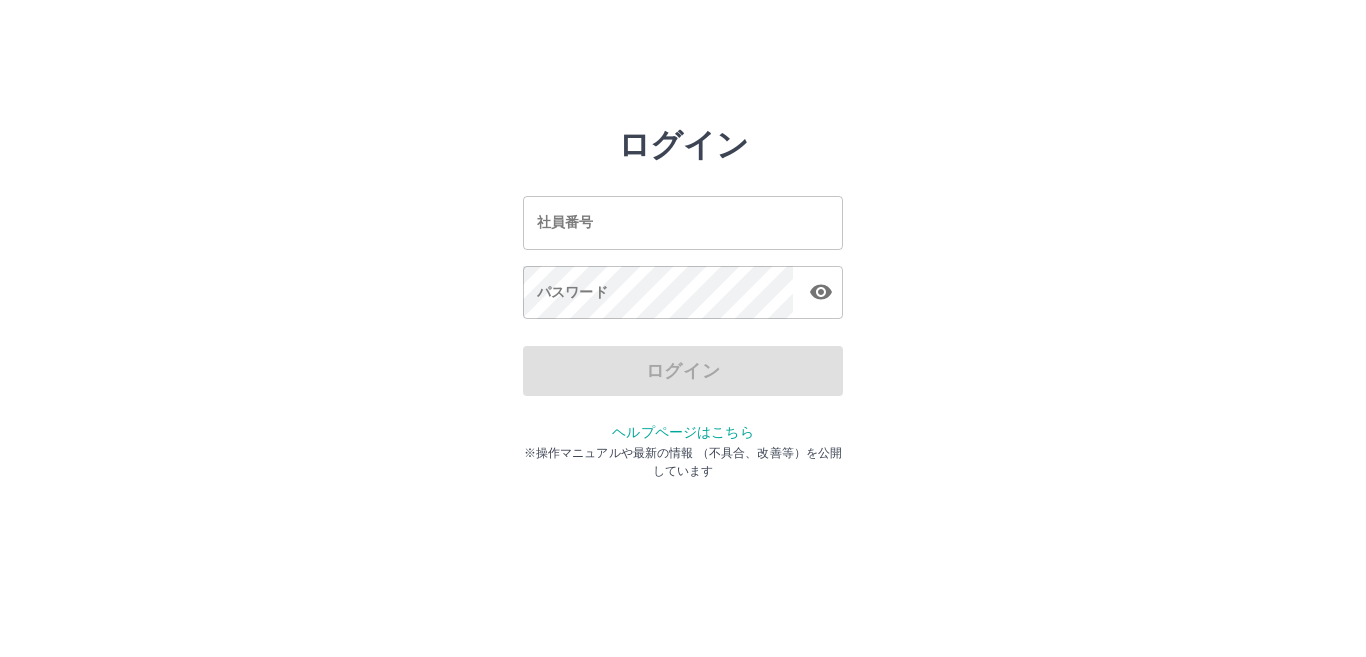 scroll, scrollTop: 0, scrollLeft: 0, axis: both 